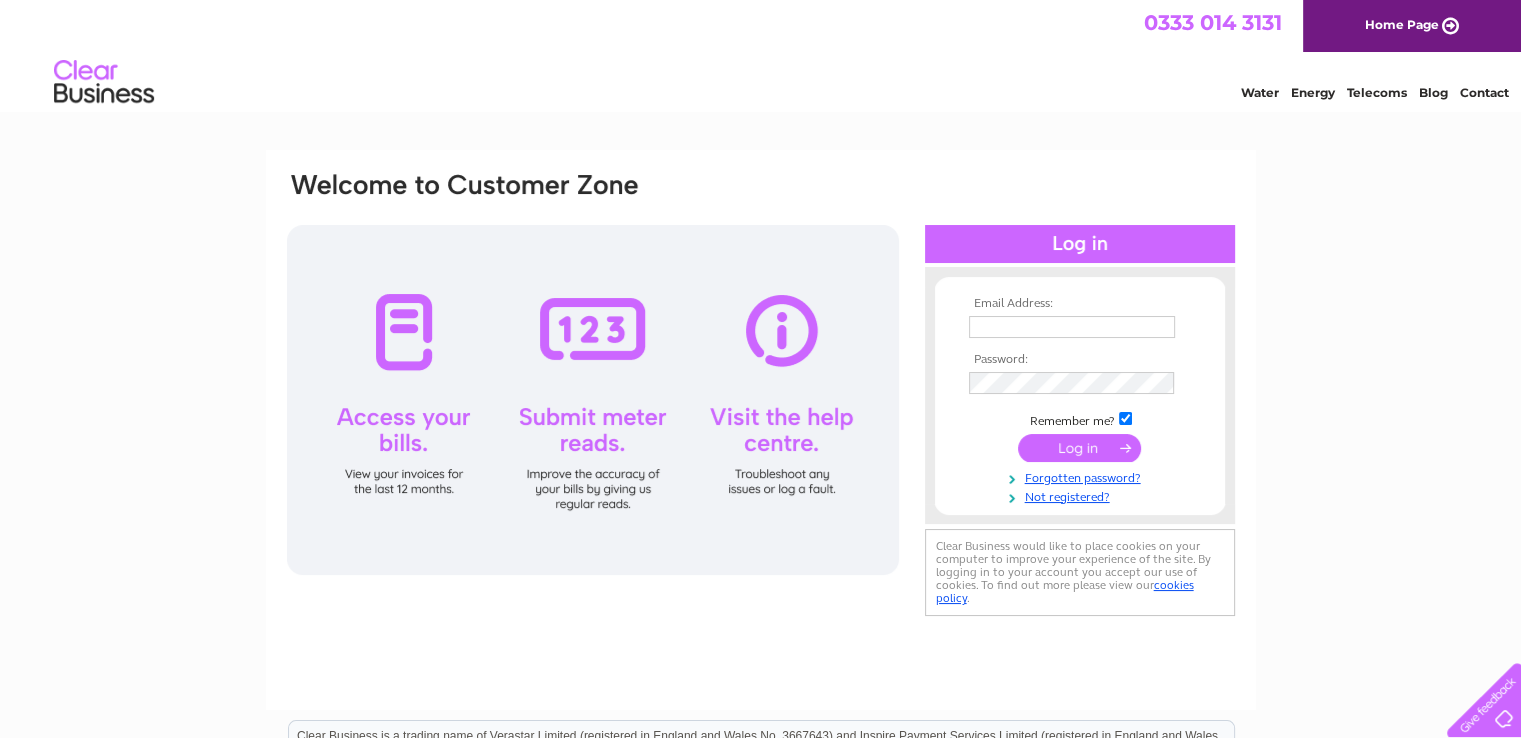 scroll, scrollTop: 0, scrollLeft: 0, axis: both 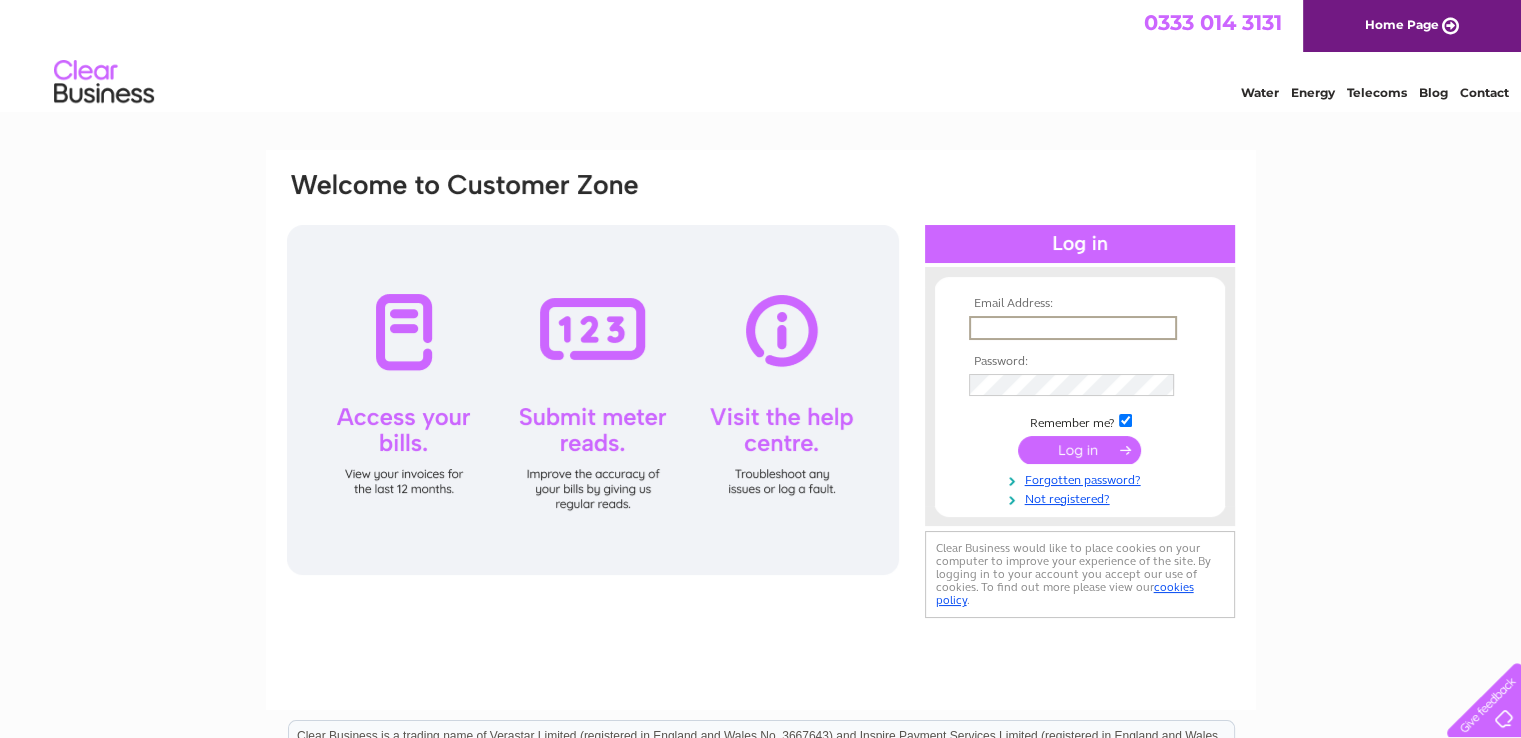 click at bounding box center [1073, 328] 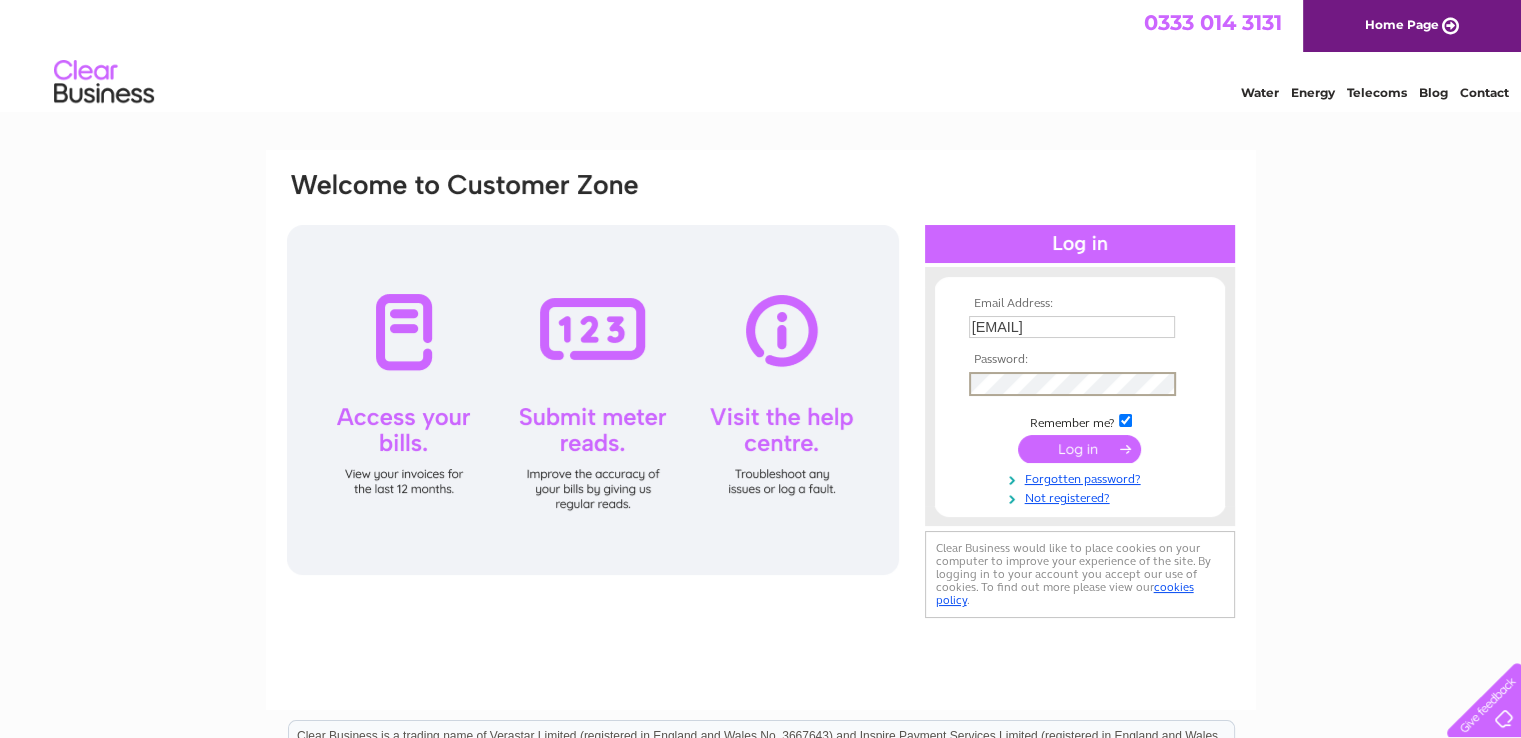 click at bounding box center [1079, 449] 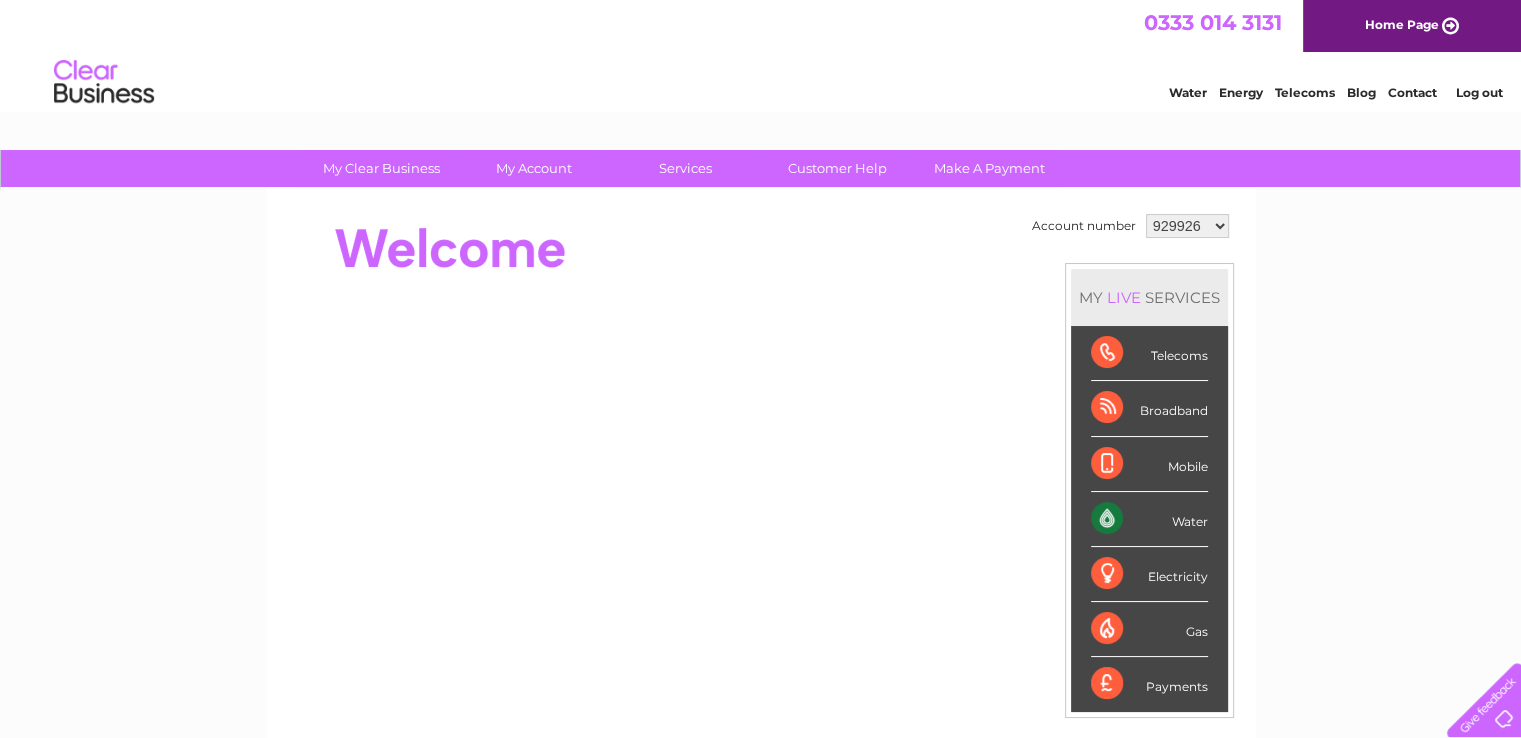scroll, scrollTop: 0, scrollLeft: 0, axis: both 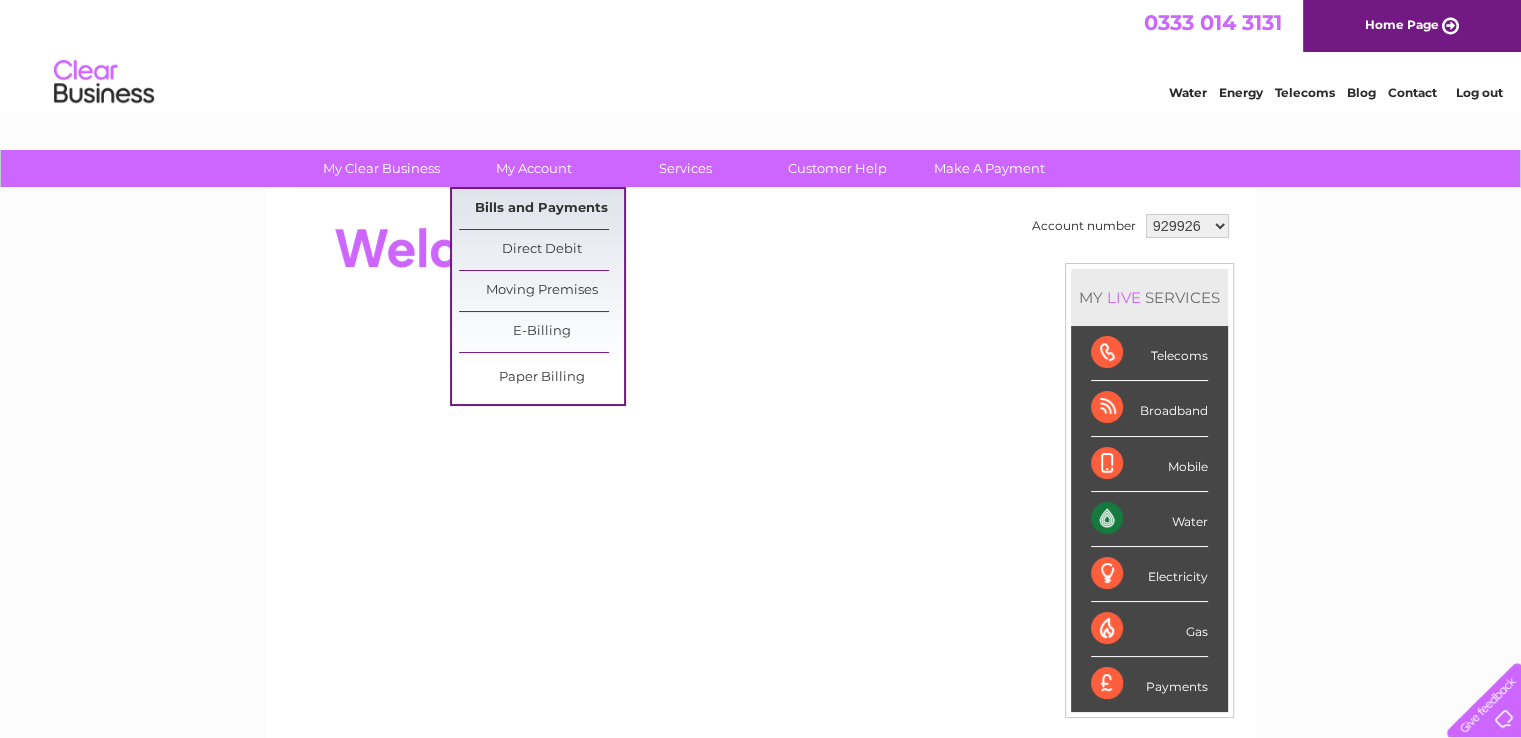 click on "Bills and Payments" at bounding box center (541, 209) 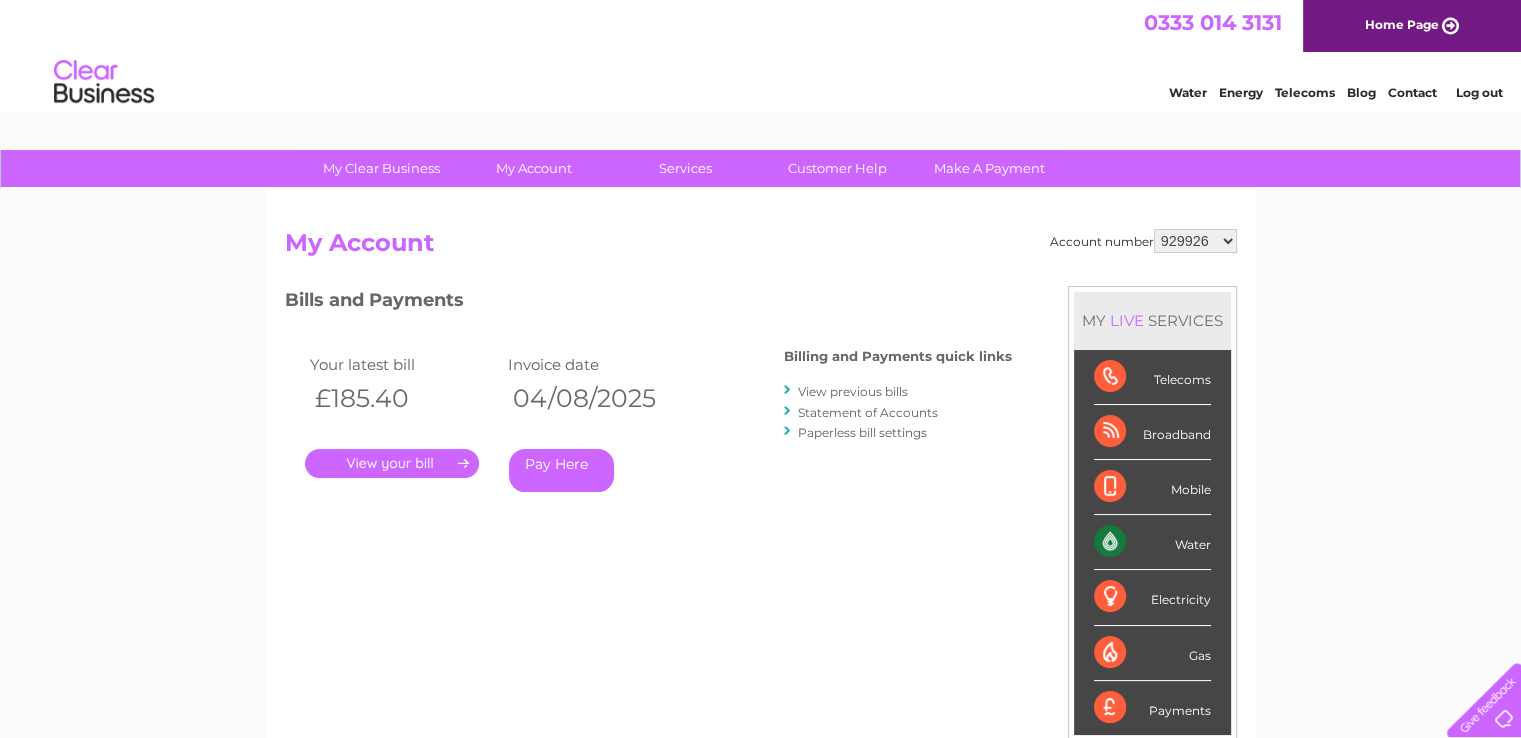 scroll, scrollTop: 0, scrollLeft: 0, axis: both 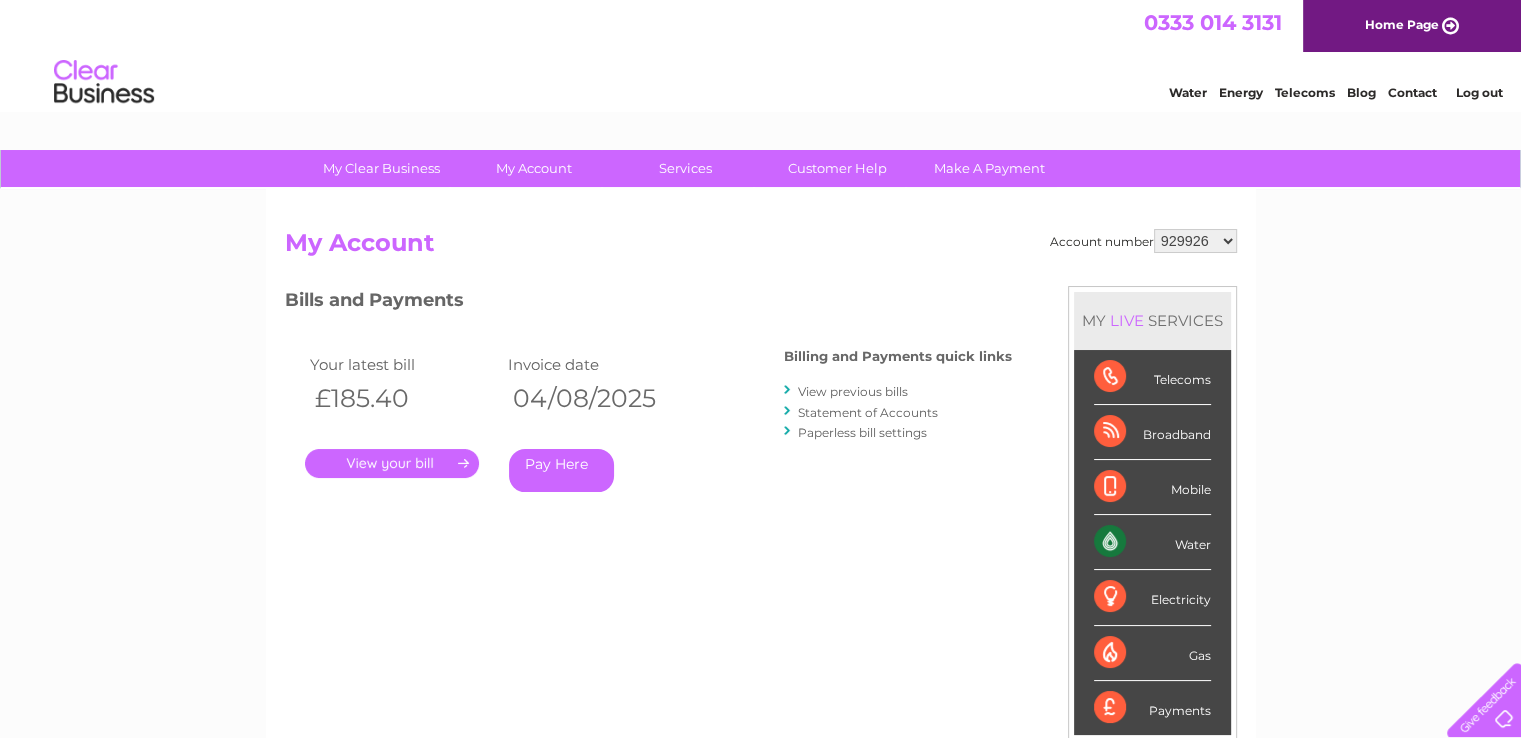 click on "929926
1079079
1079084
1080731" at bounding box center (1195, 241) 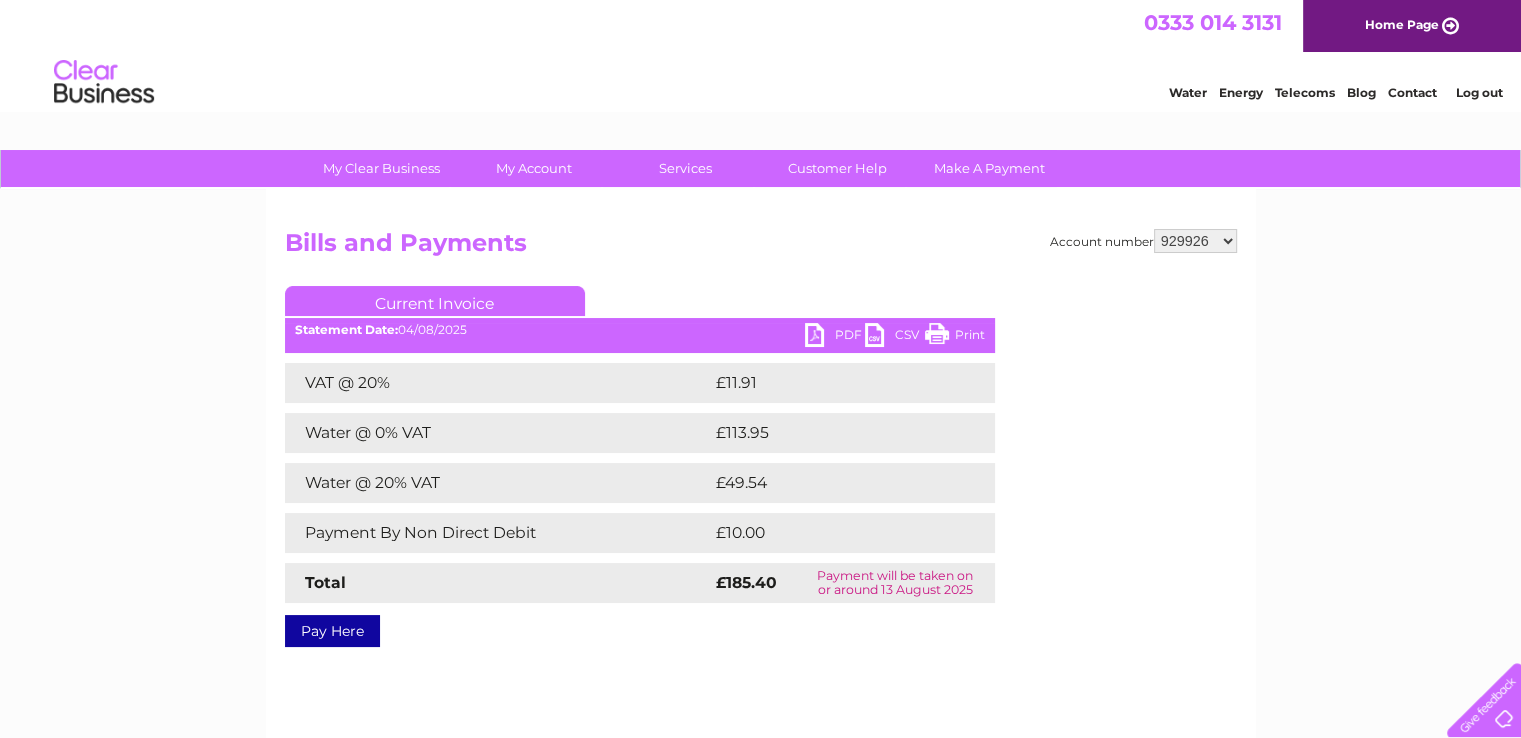 scroll, scrollTop: 0, scrollLeft: 0, axis: both 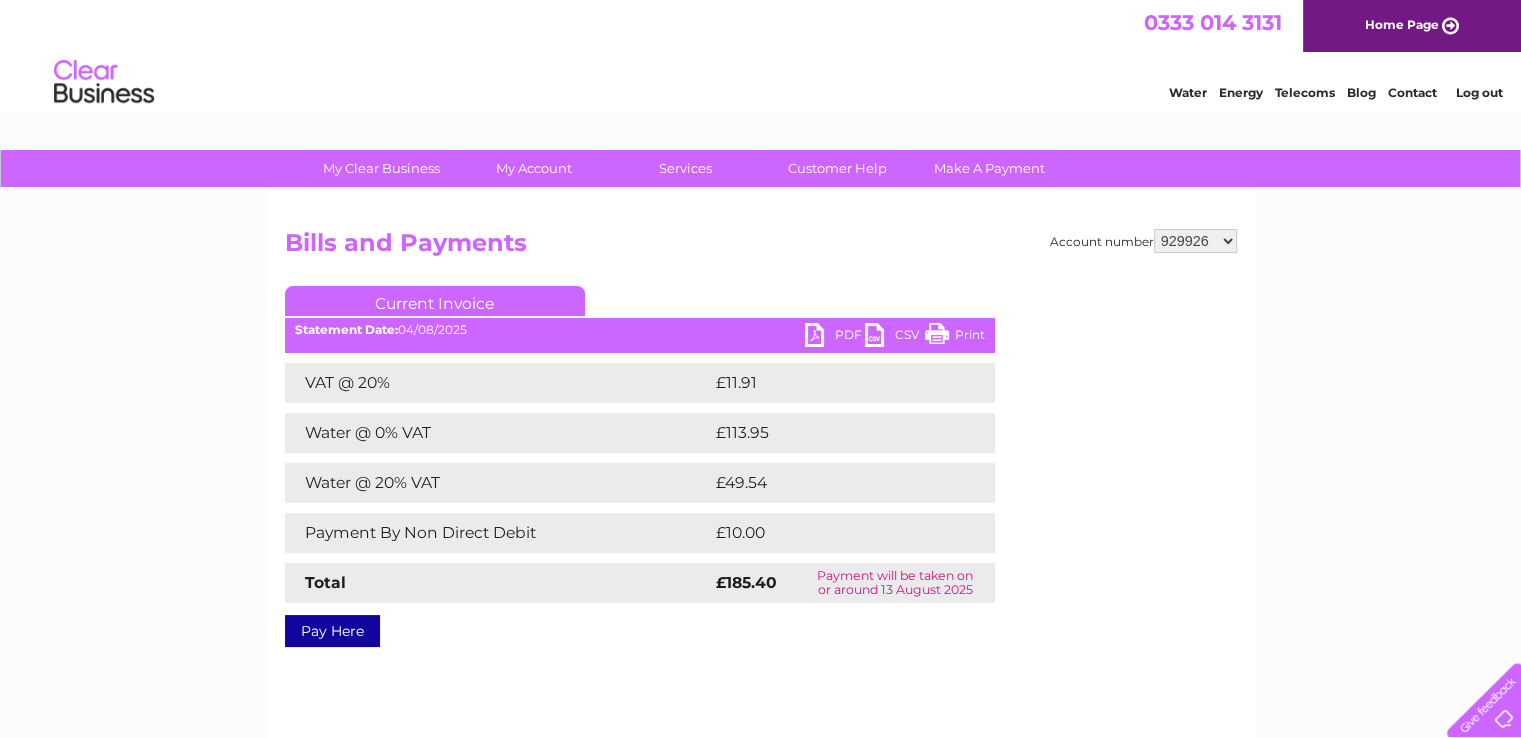 click on "PDF" at bounding box center (835, 337) 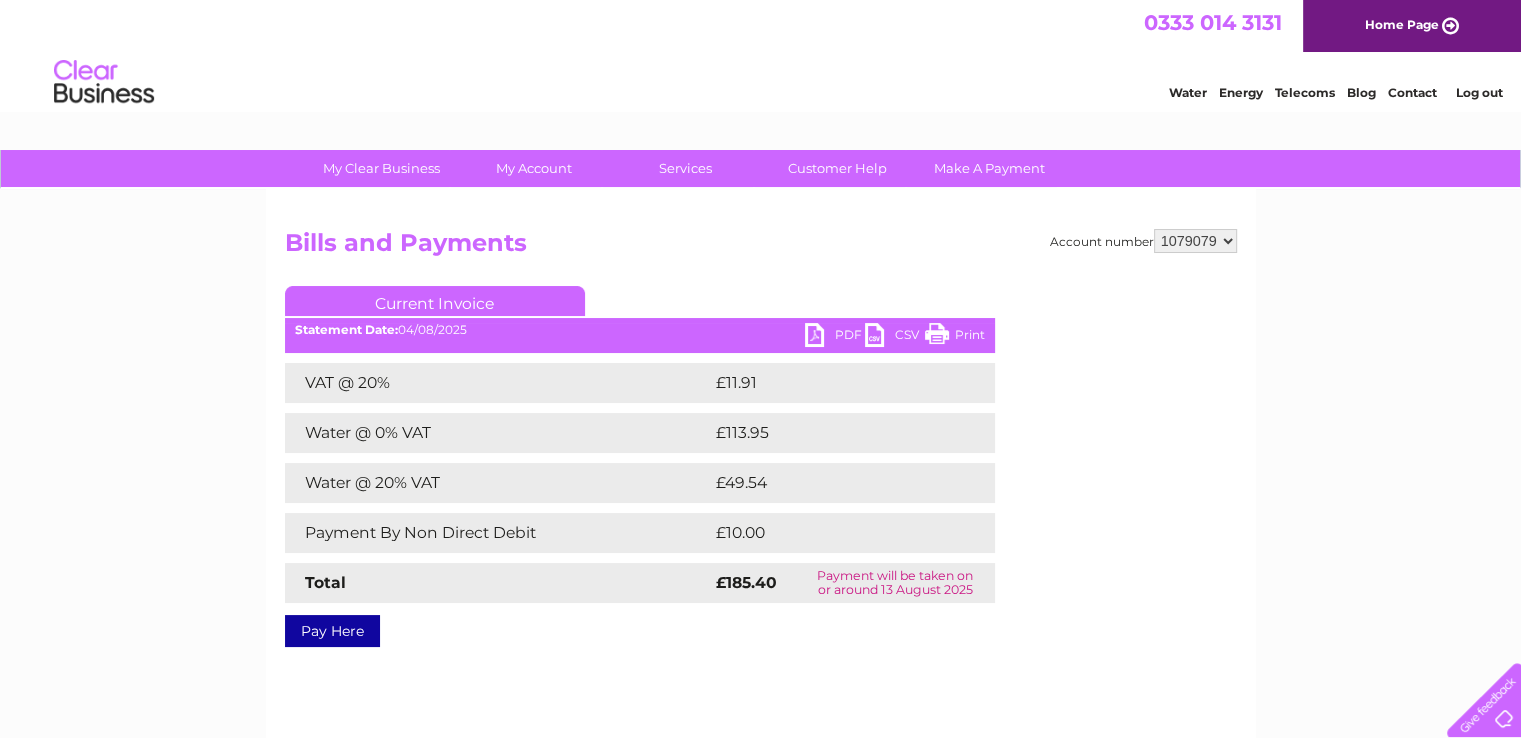 click on "929926
1079079
1079084
1080731" at bounding box center [1195, 241] 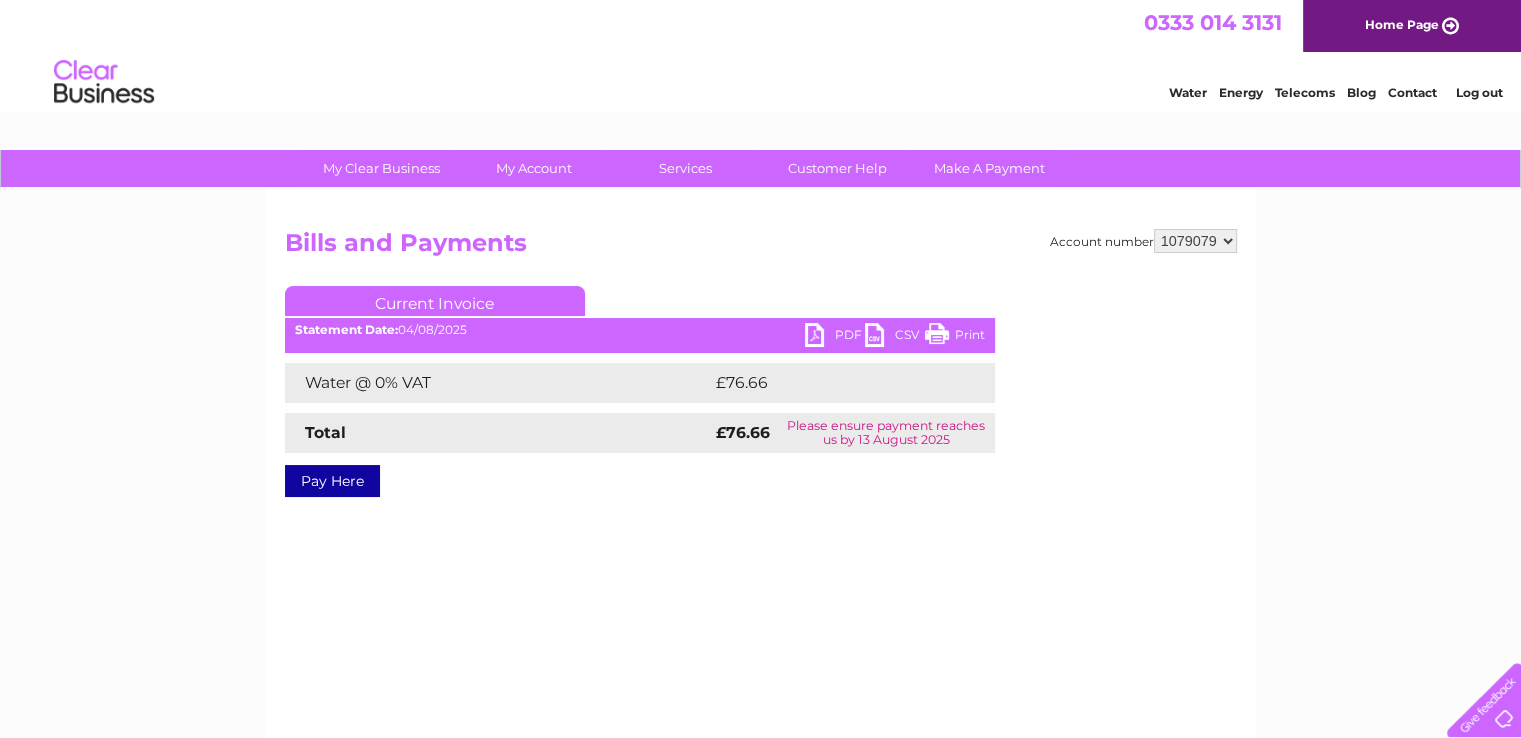 scroll, scrollTop: 0, scrollLeft: 0, axis: both 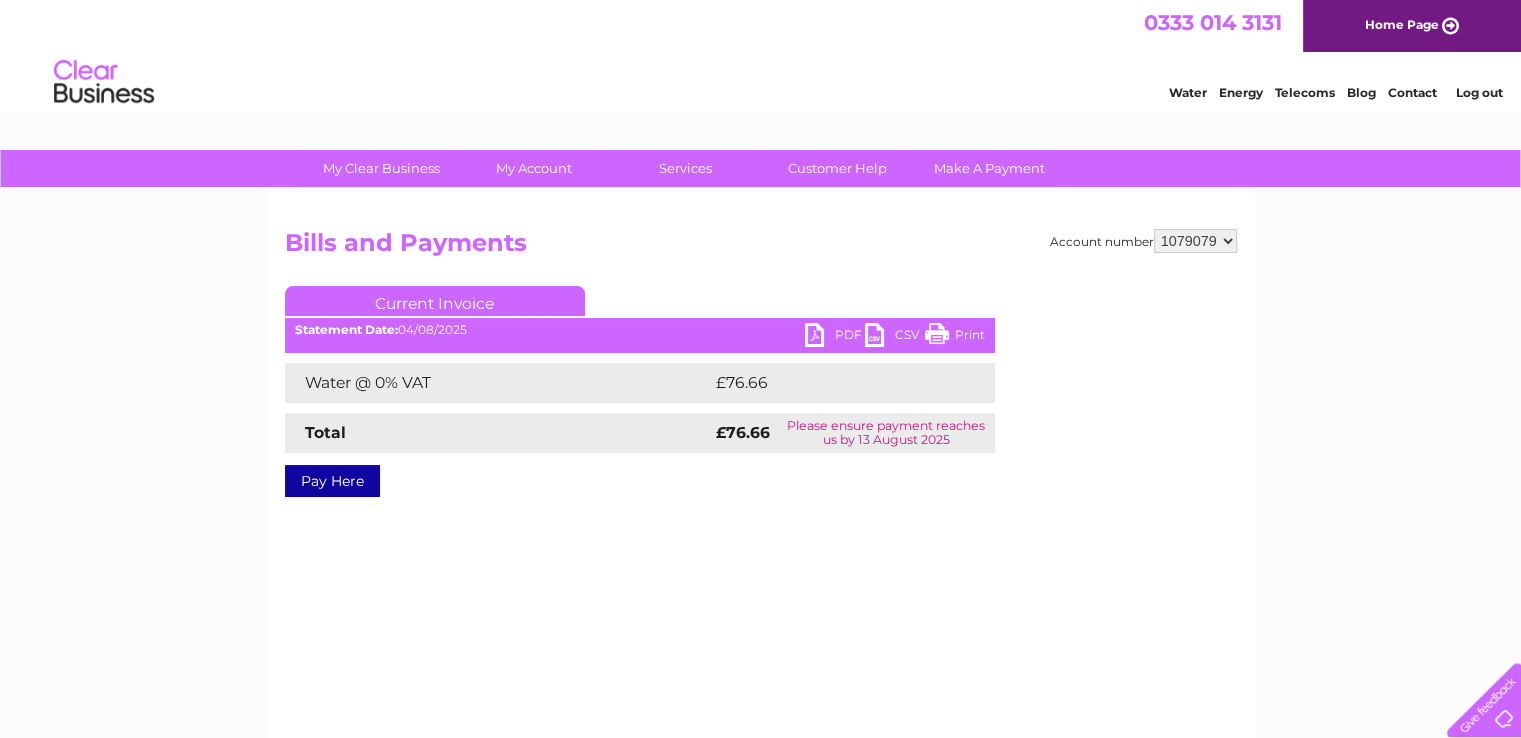 click on "PDF" at bounding box center [835, 337] 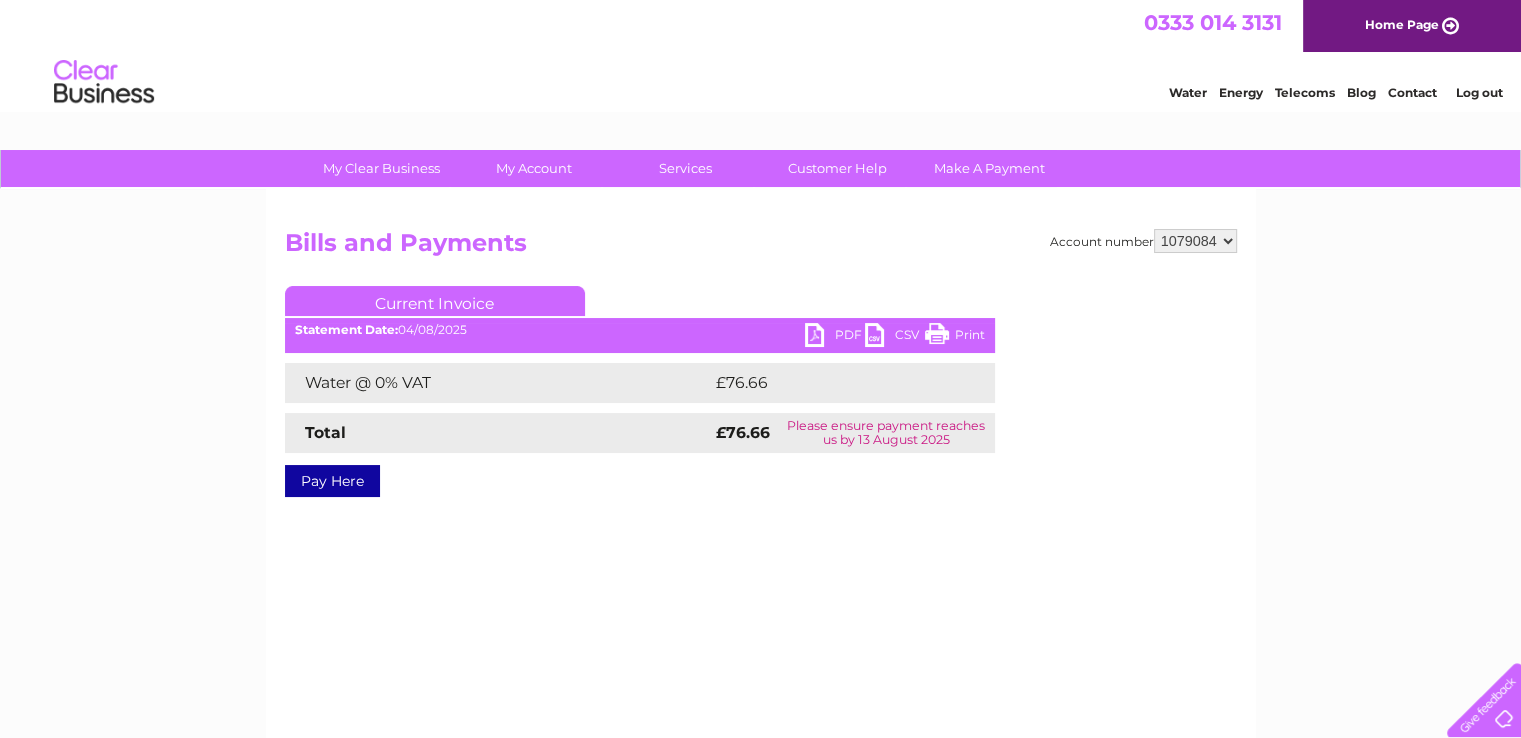 click on "929926
1079079
1079084
1080731" at bounding box center [1195, 241] 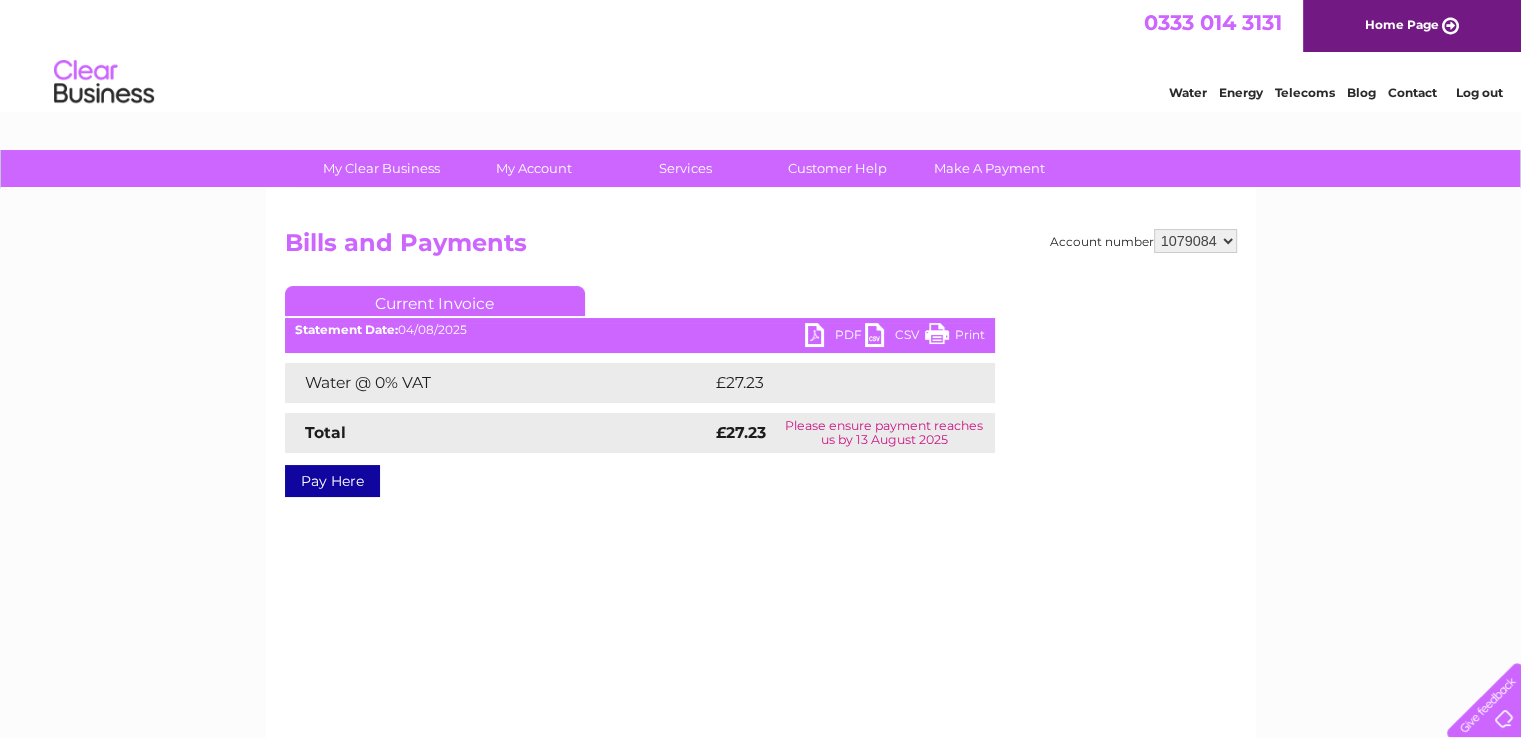 scroll, scrollTop: 0, scrollLeft: 0, axis: both 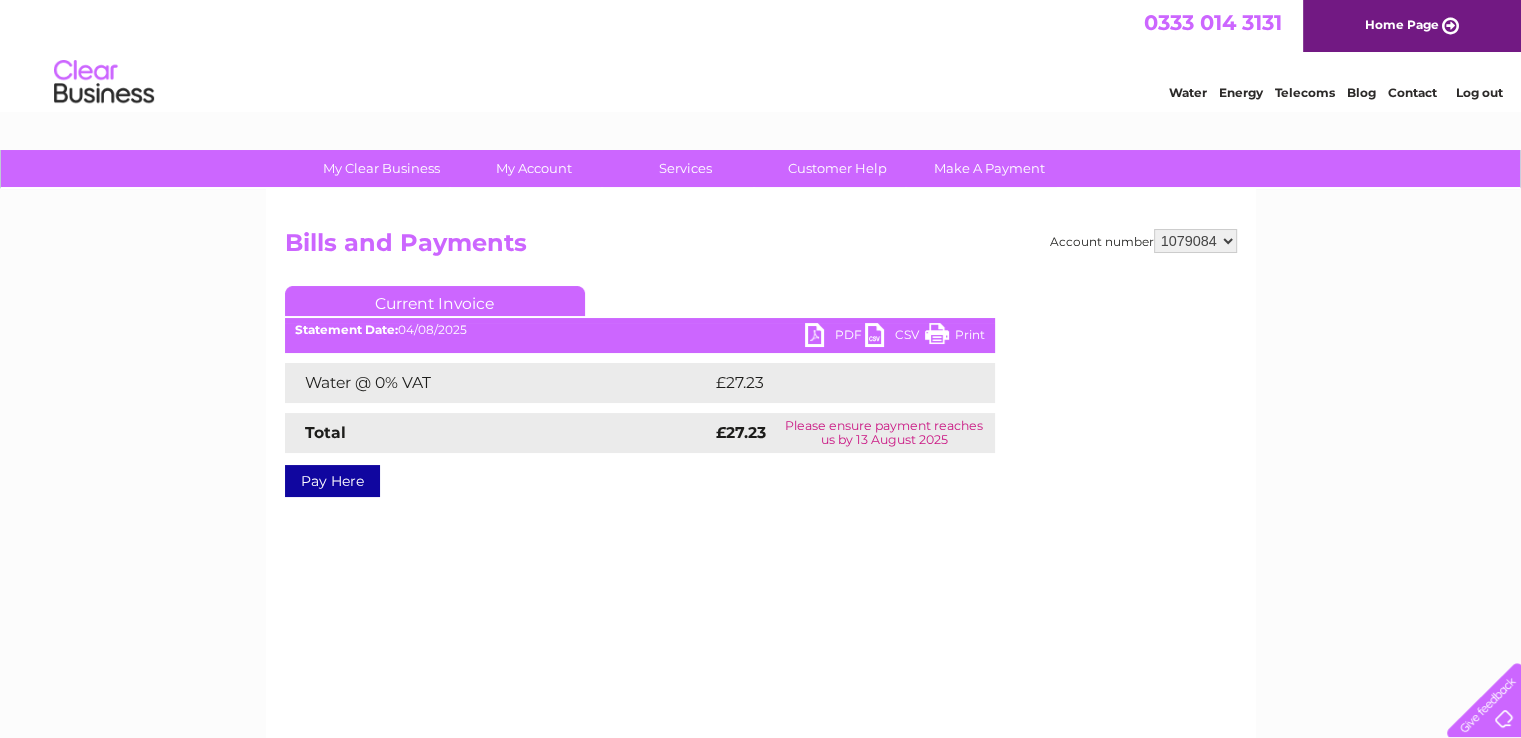 click on "PDF" at bounding box center (835, 337) 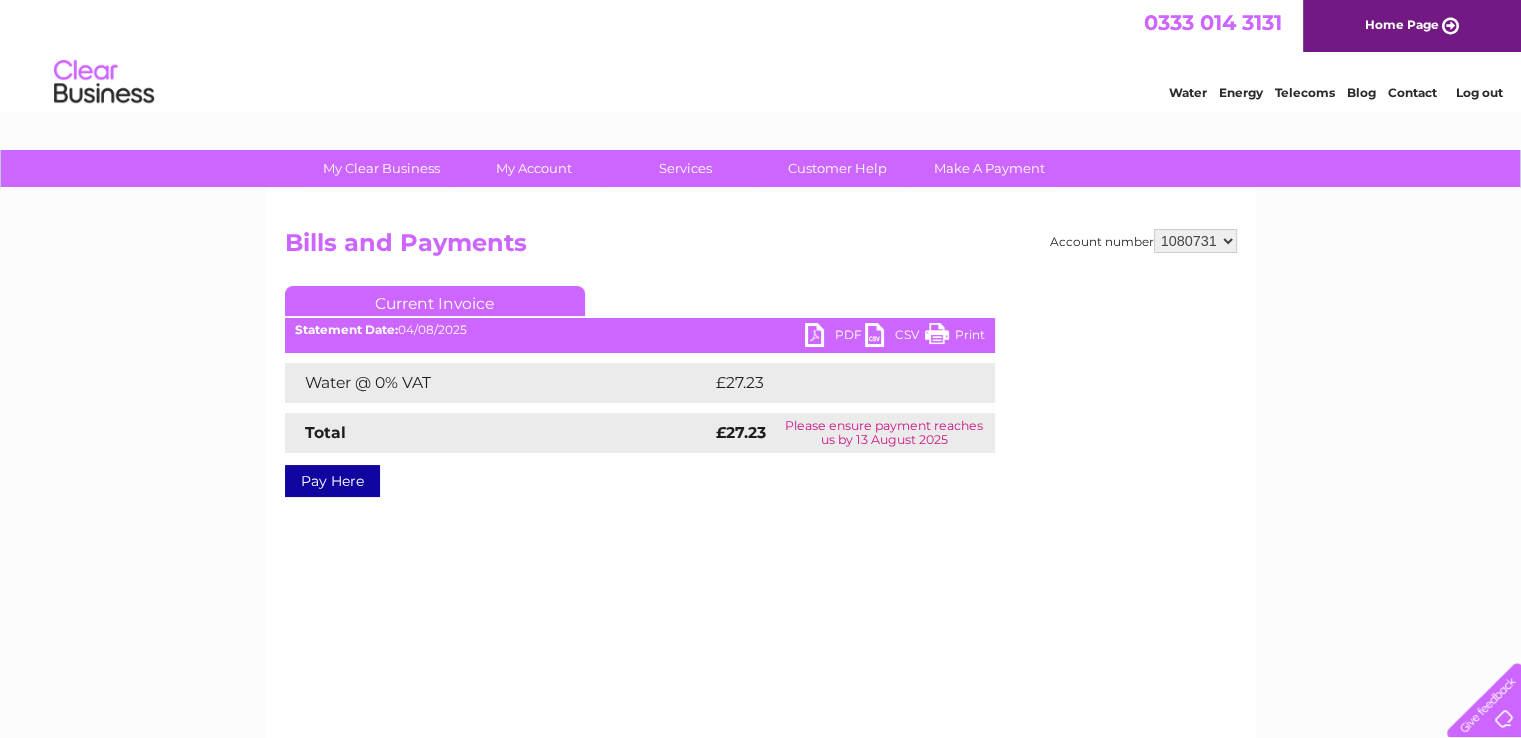 click on "929926
1079079
1079084
1080731" at bounding box center [1195, 241] 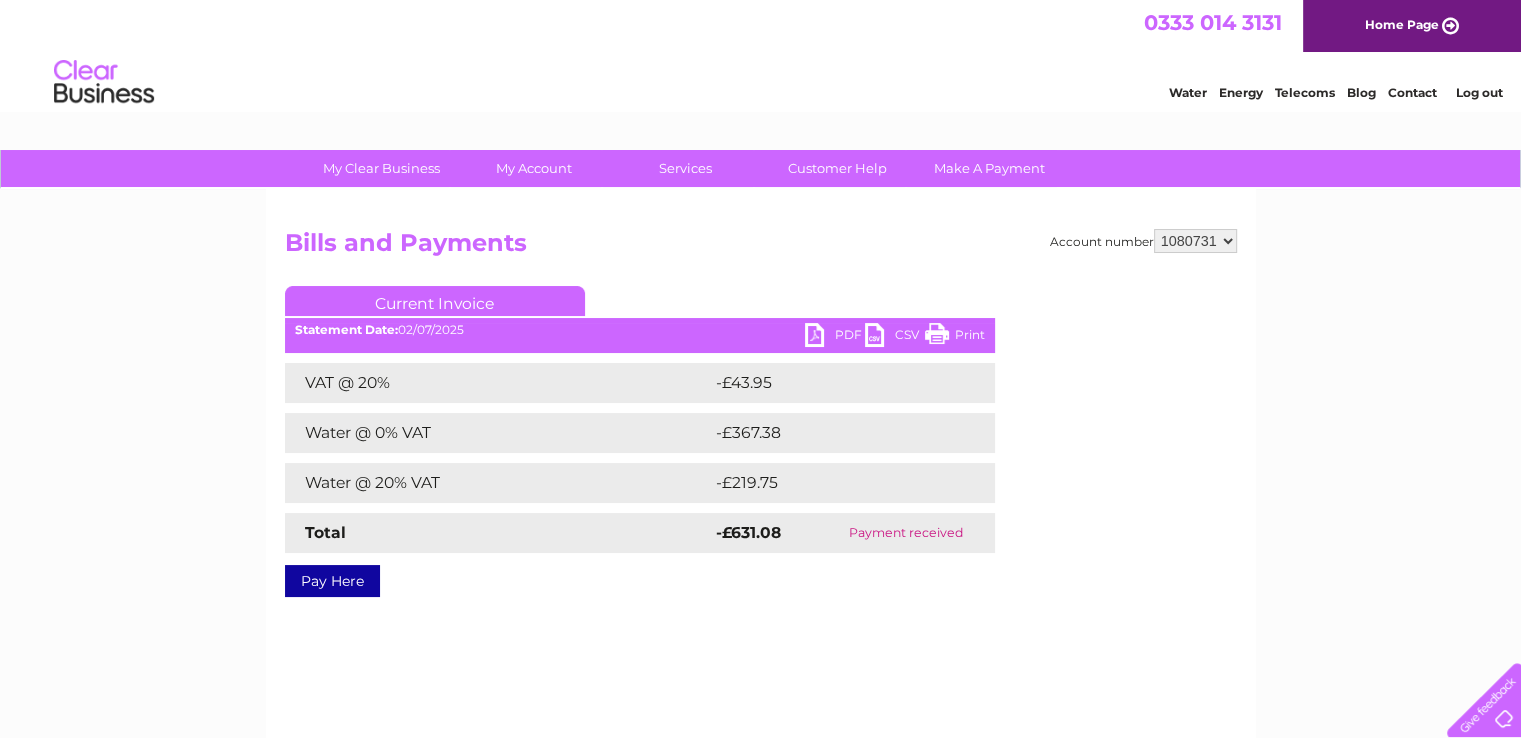 scroll, scrollTop: 0, scrollLeft: 0, axis: both 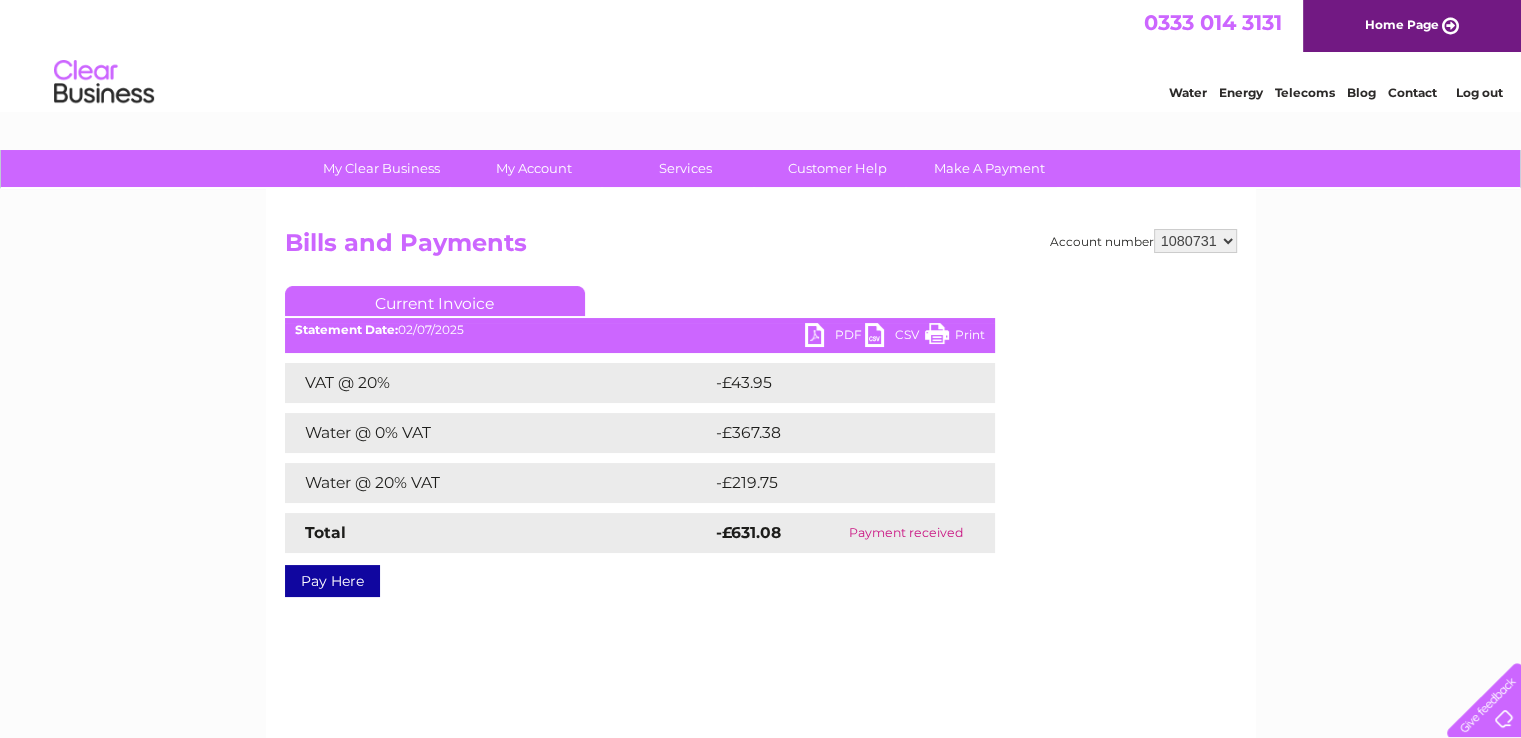 click on "PDF" at bounding box center [835, 337] 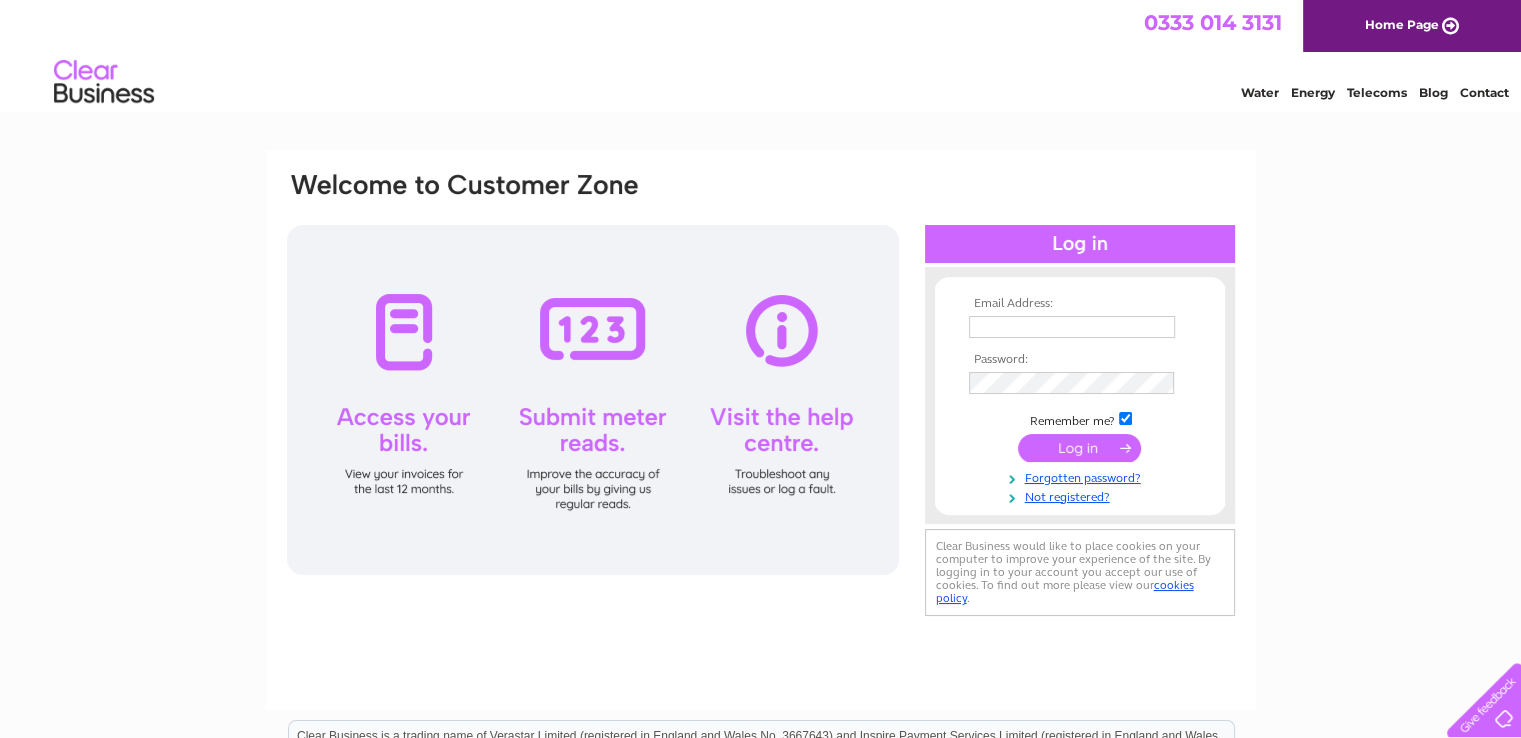 scroll, scrollTop: 0, scrollLeft: 0, axis: both 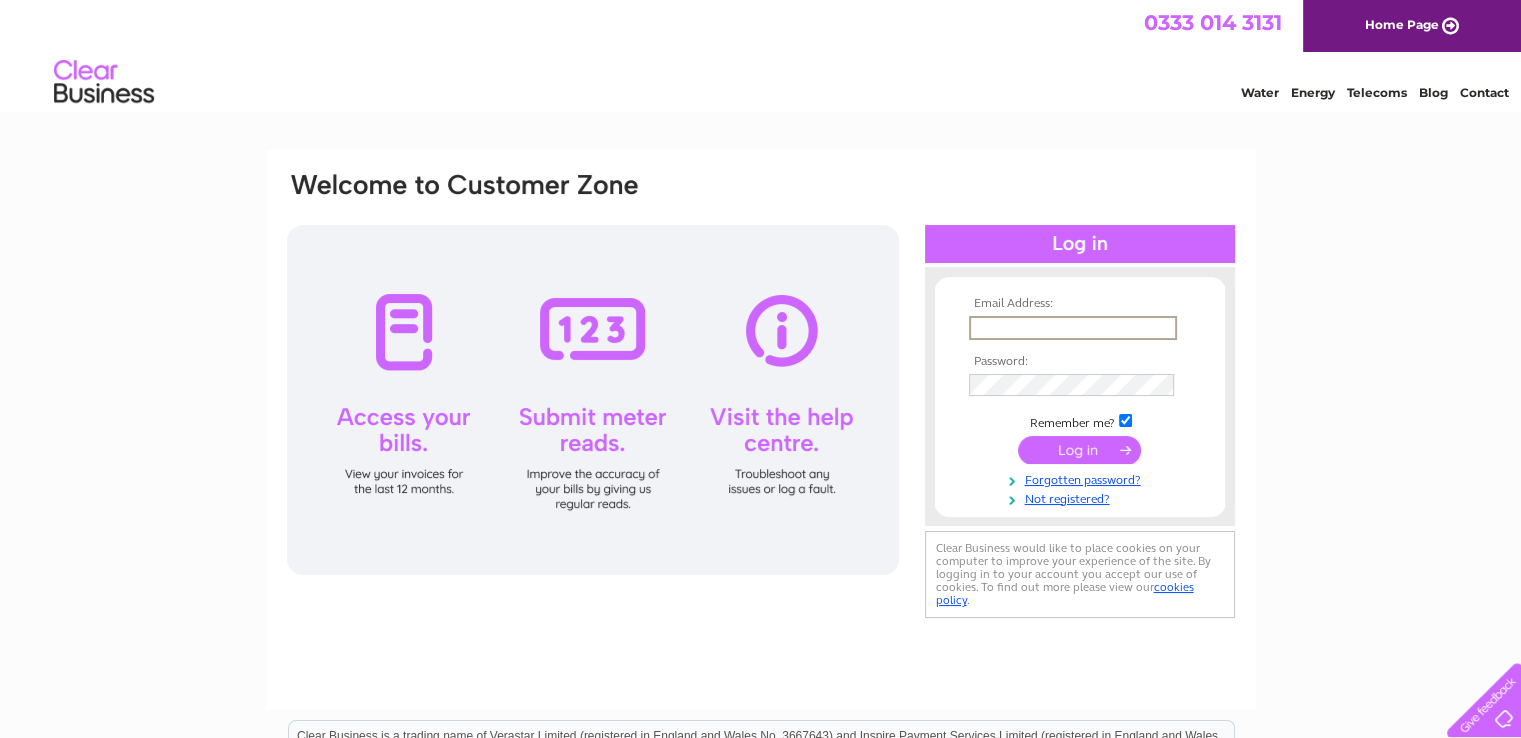 click at bounding box center (1073, 328) 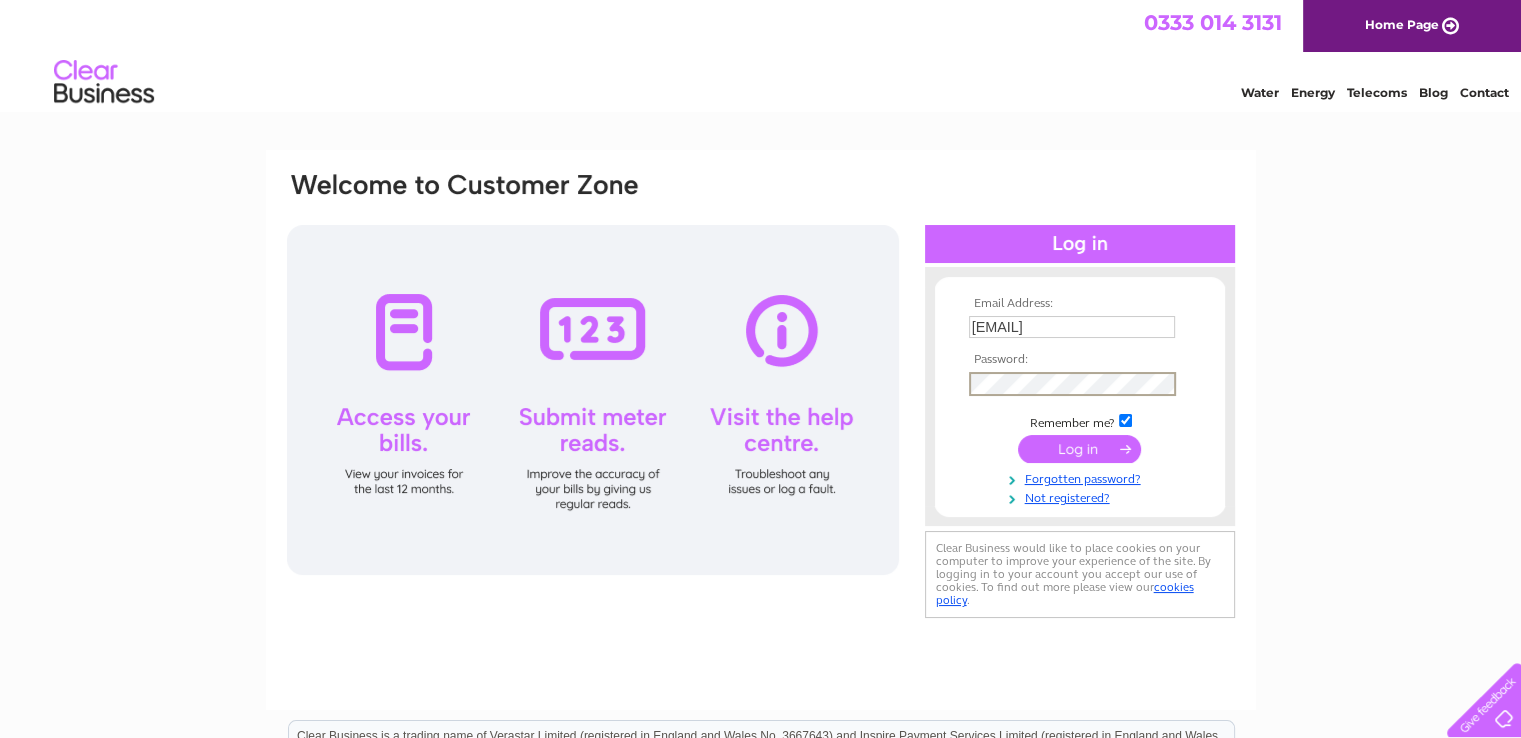 click at bounding box center [1079, 449] 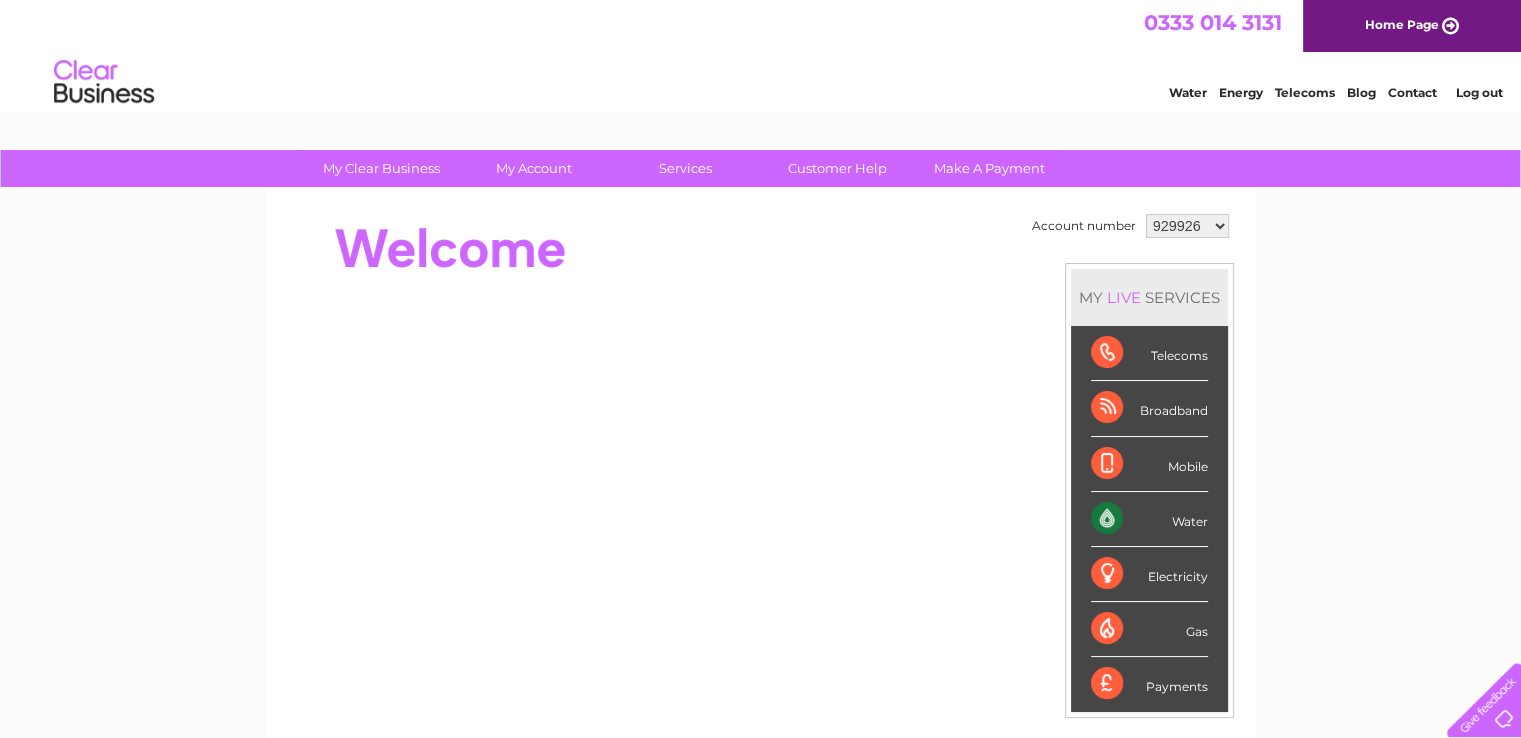 scroll, scrollTop: 0, scrollLeft: 0, axis: both 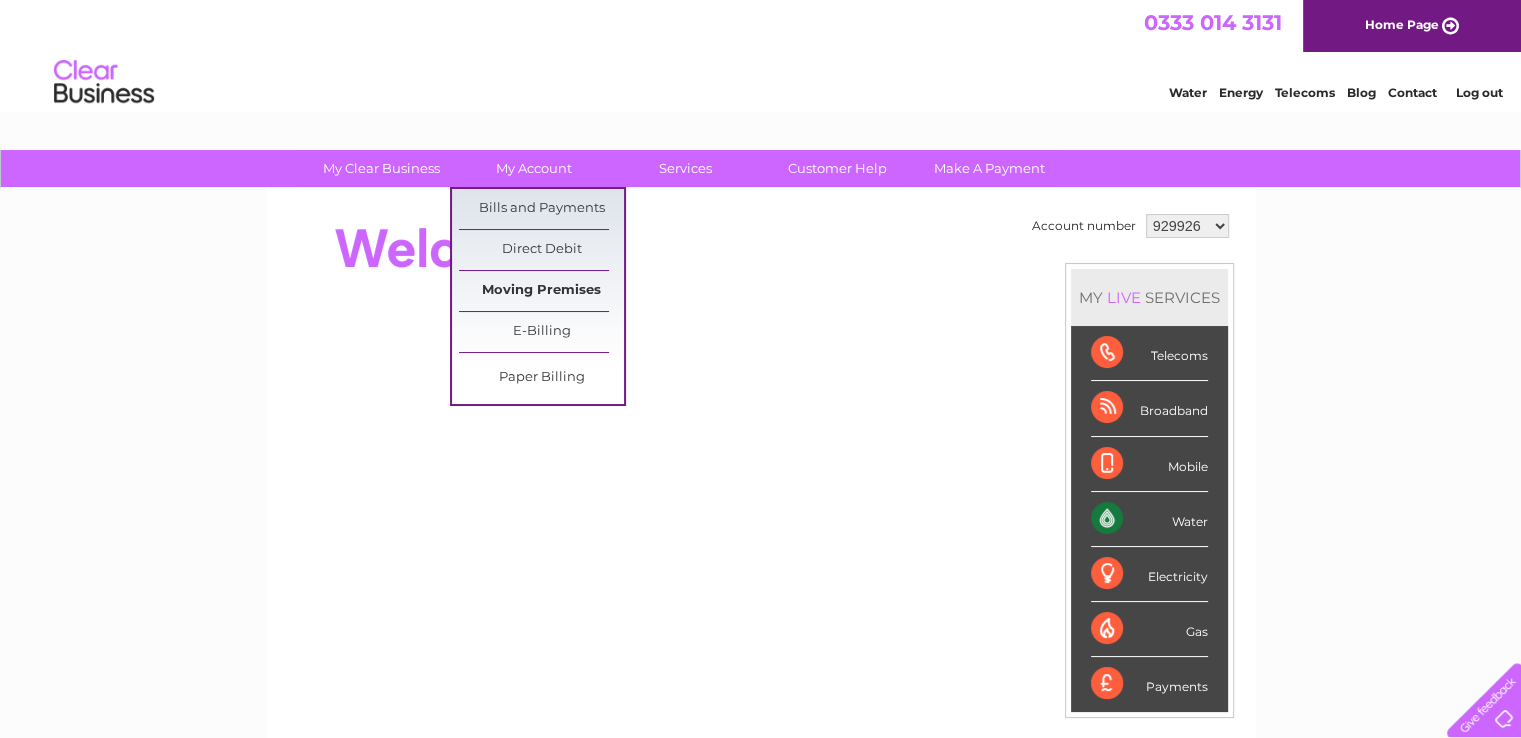 click on "Moving Premises" at bounding box center (541, 291) 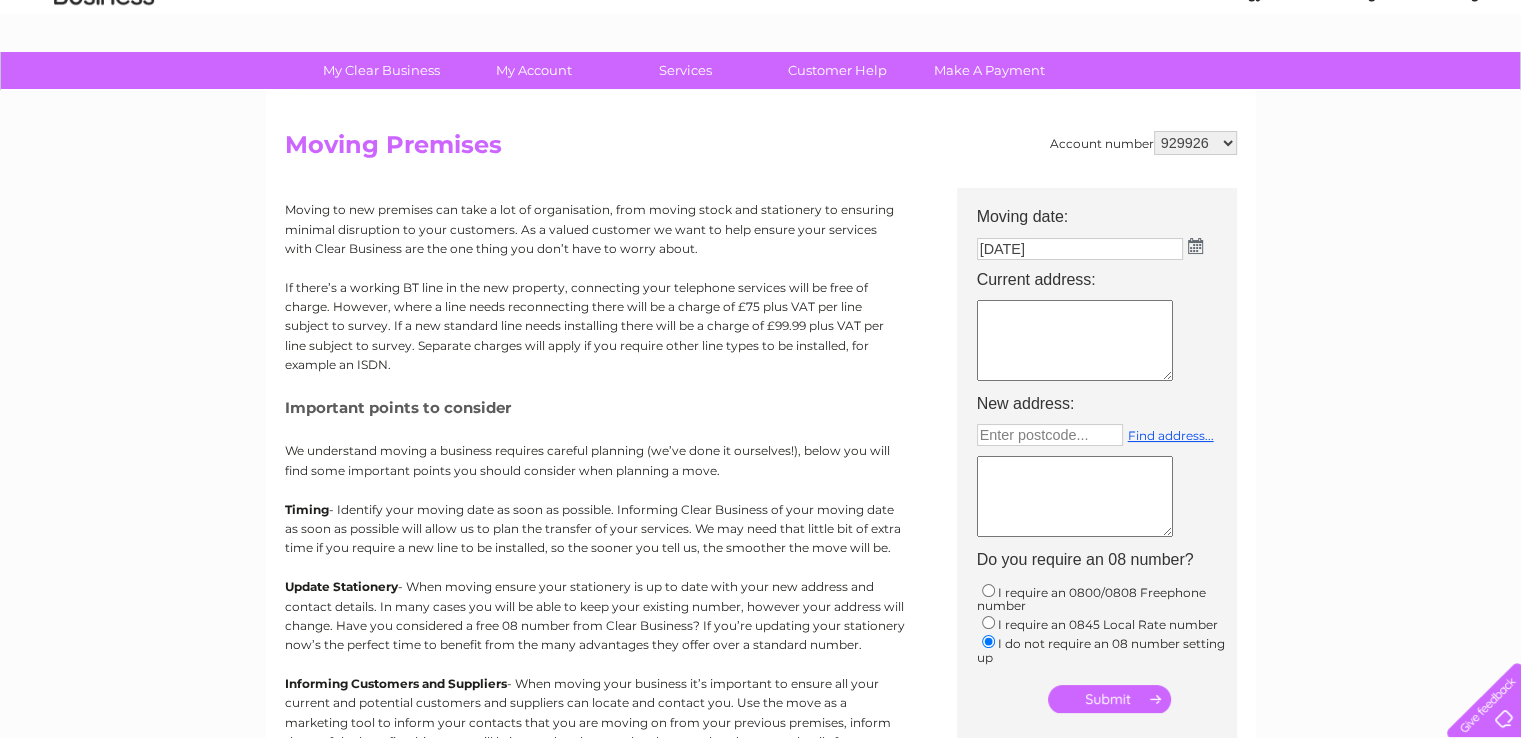scroll, scrollTop: 0, scrollLeft: 0, axis: both 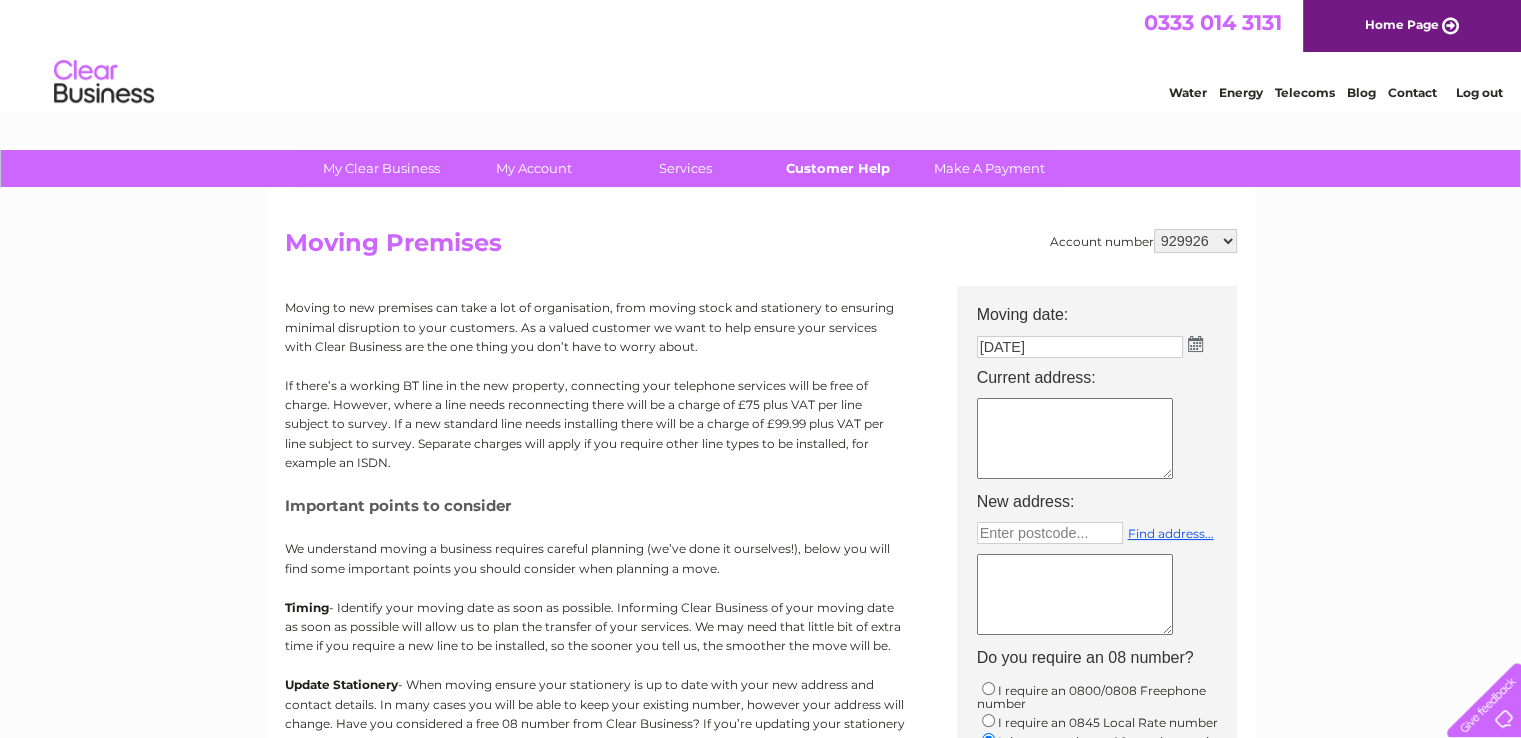 click on "Customer Help" at bounding box center (837, 168) 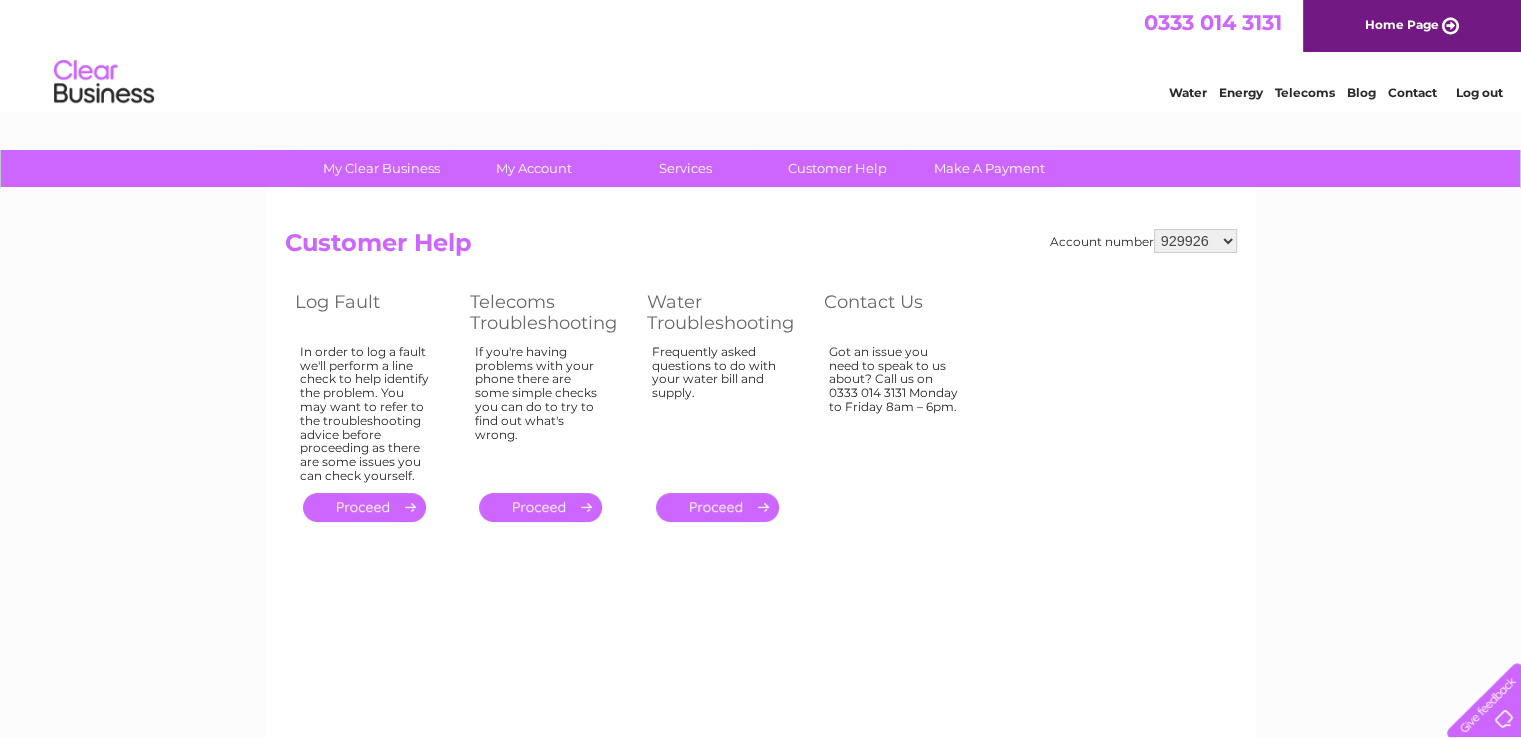 scroll, scrollTop: 0, scrollLeft: 0, axis: both 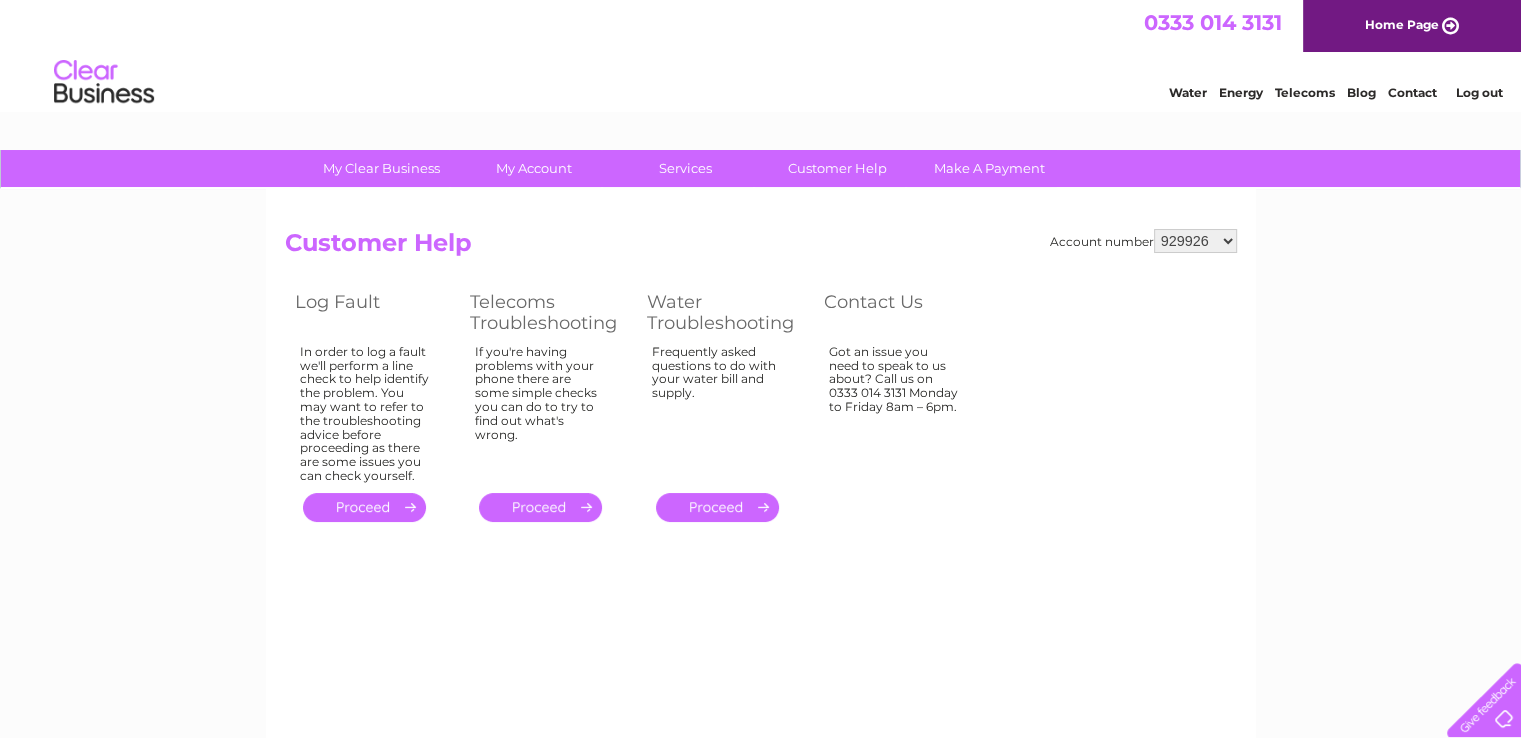 click on "." at bounding box center (717, 507) 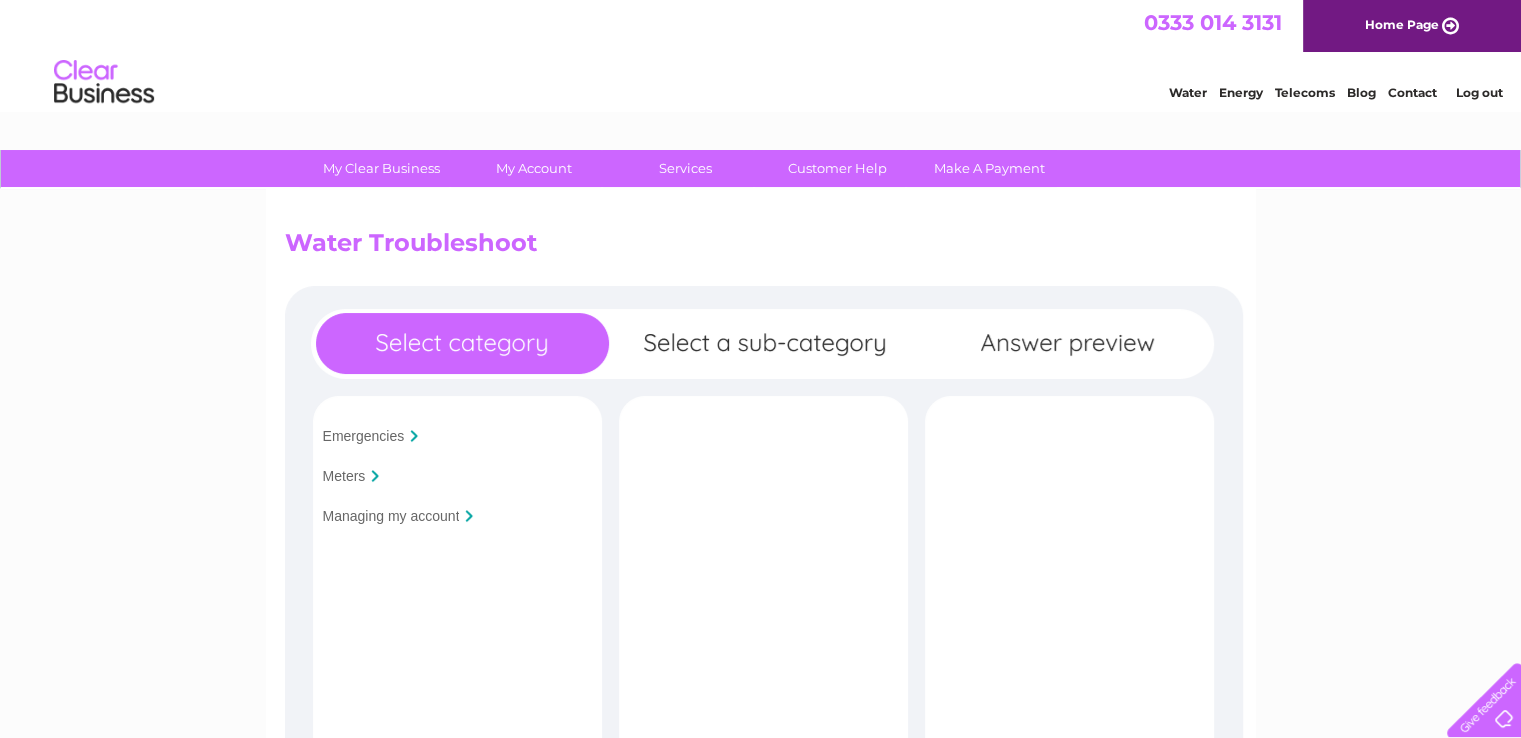 scroll, scrollTop: 0, scrollLeft: 0, axis: both 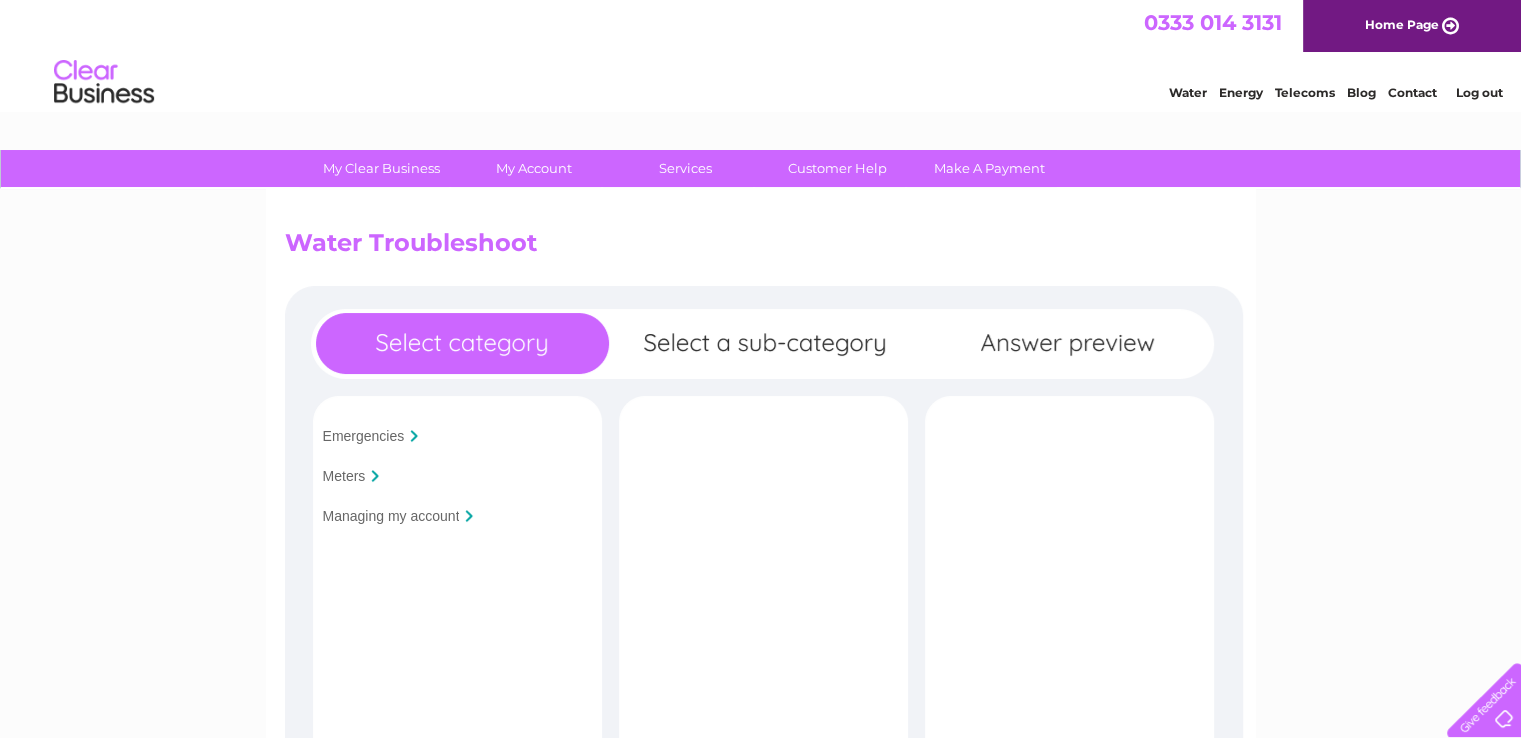 click on "Managing my account" at bounding box center (391, 516) 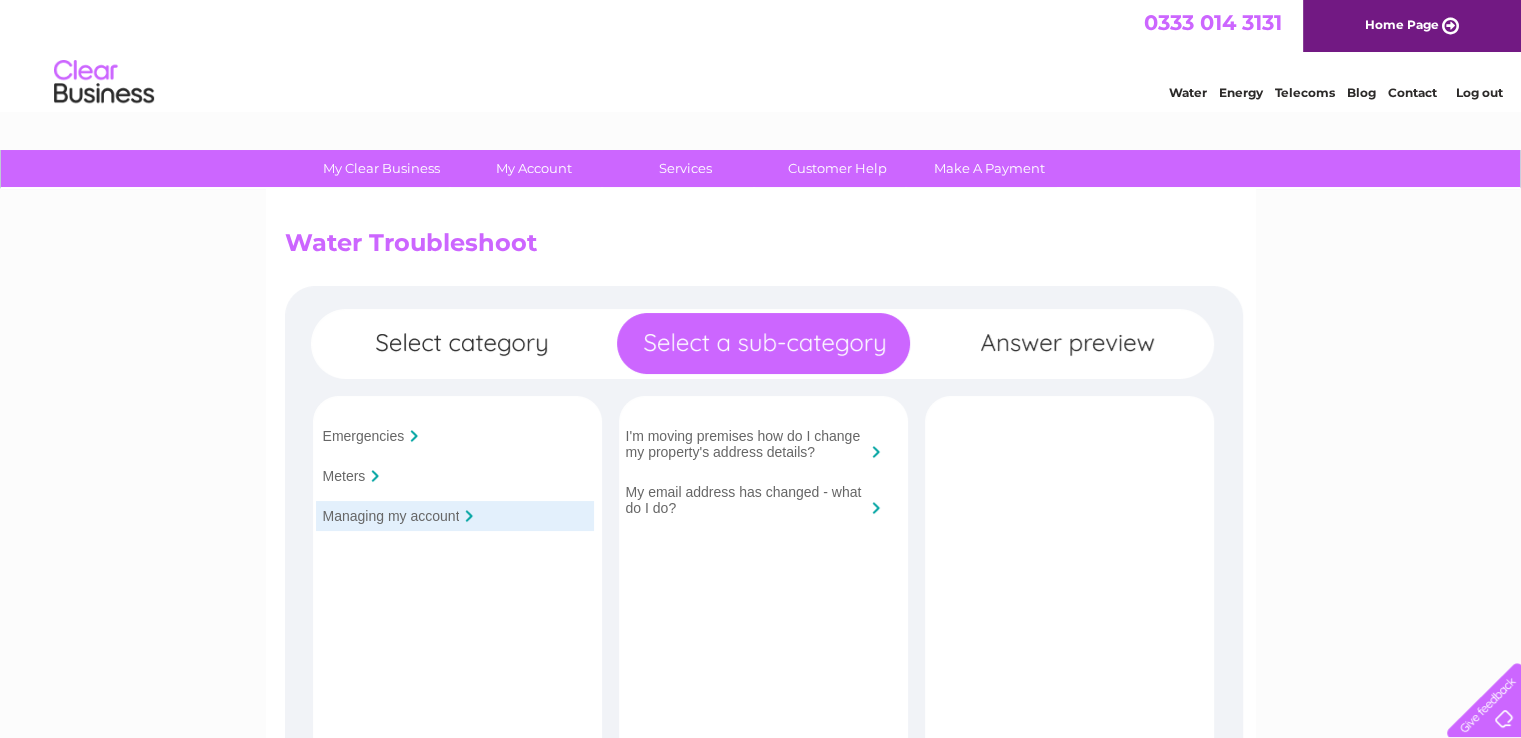 click on "Meters" at bounding box center [344, 476] 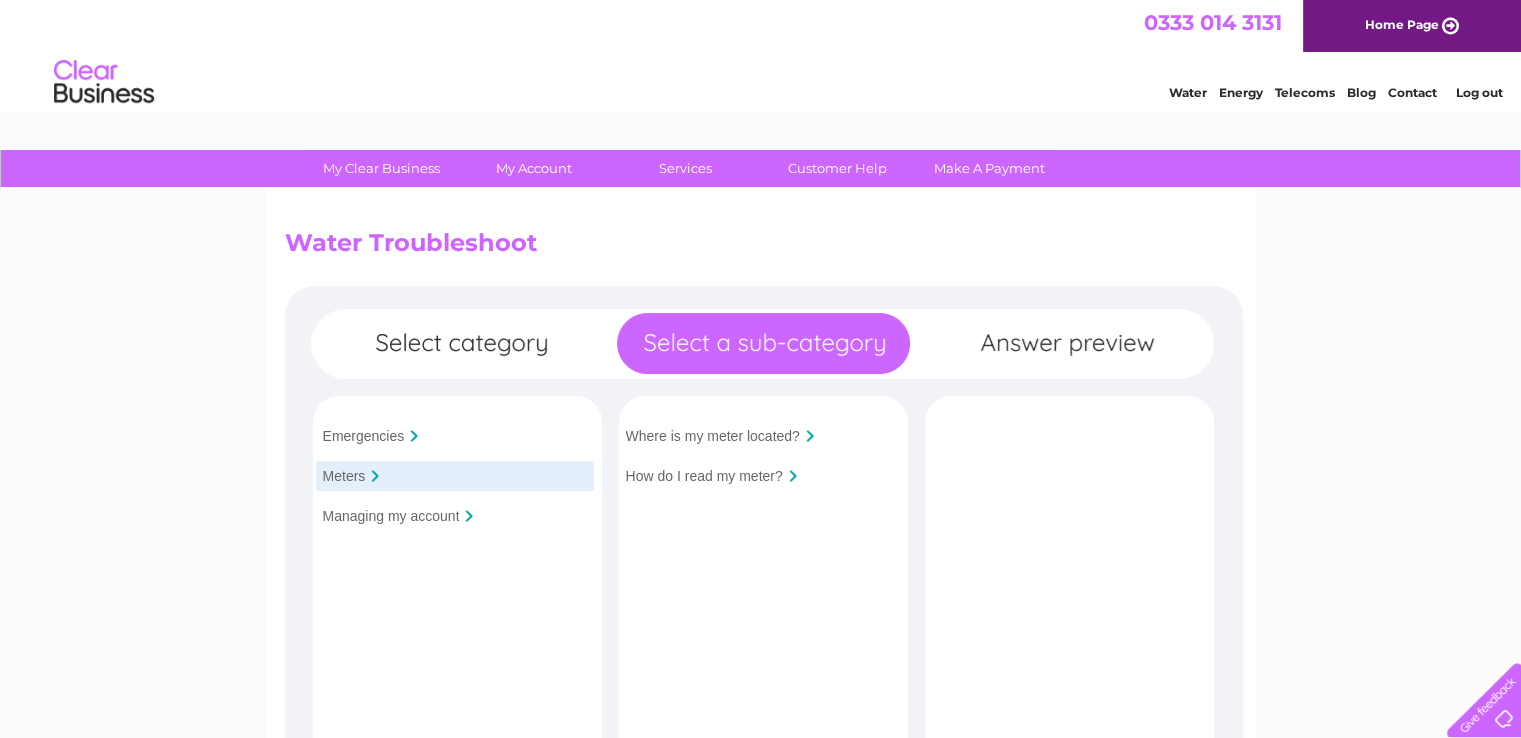 click on "Managing my account" at bounding box center [391, 516] 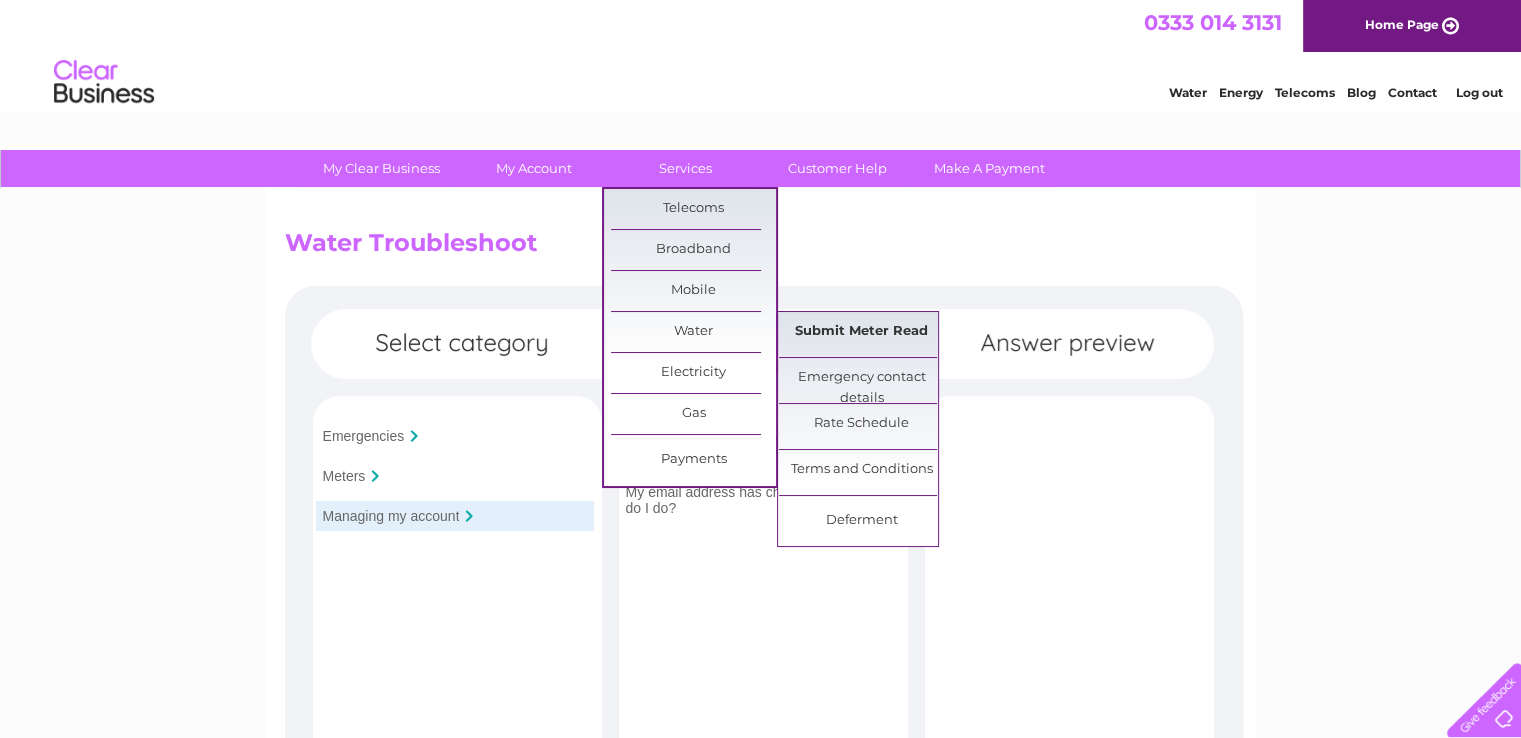 click on "Submit Meter Read" at bounding box center [861, 332] 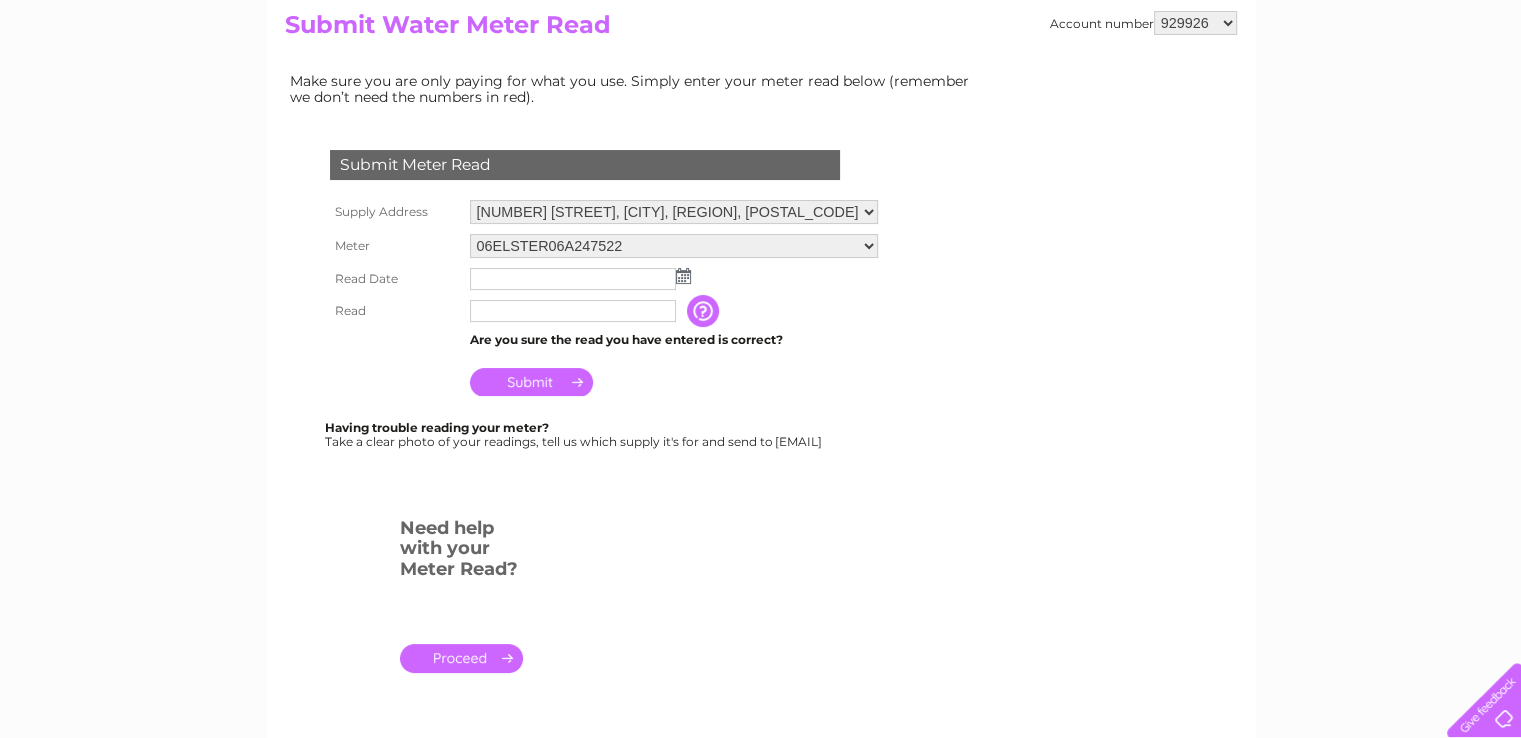 scroll, scrollTop: 200, scrollLeft: 0, axis: vertical 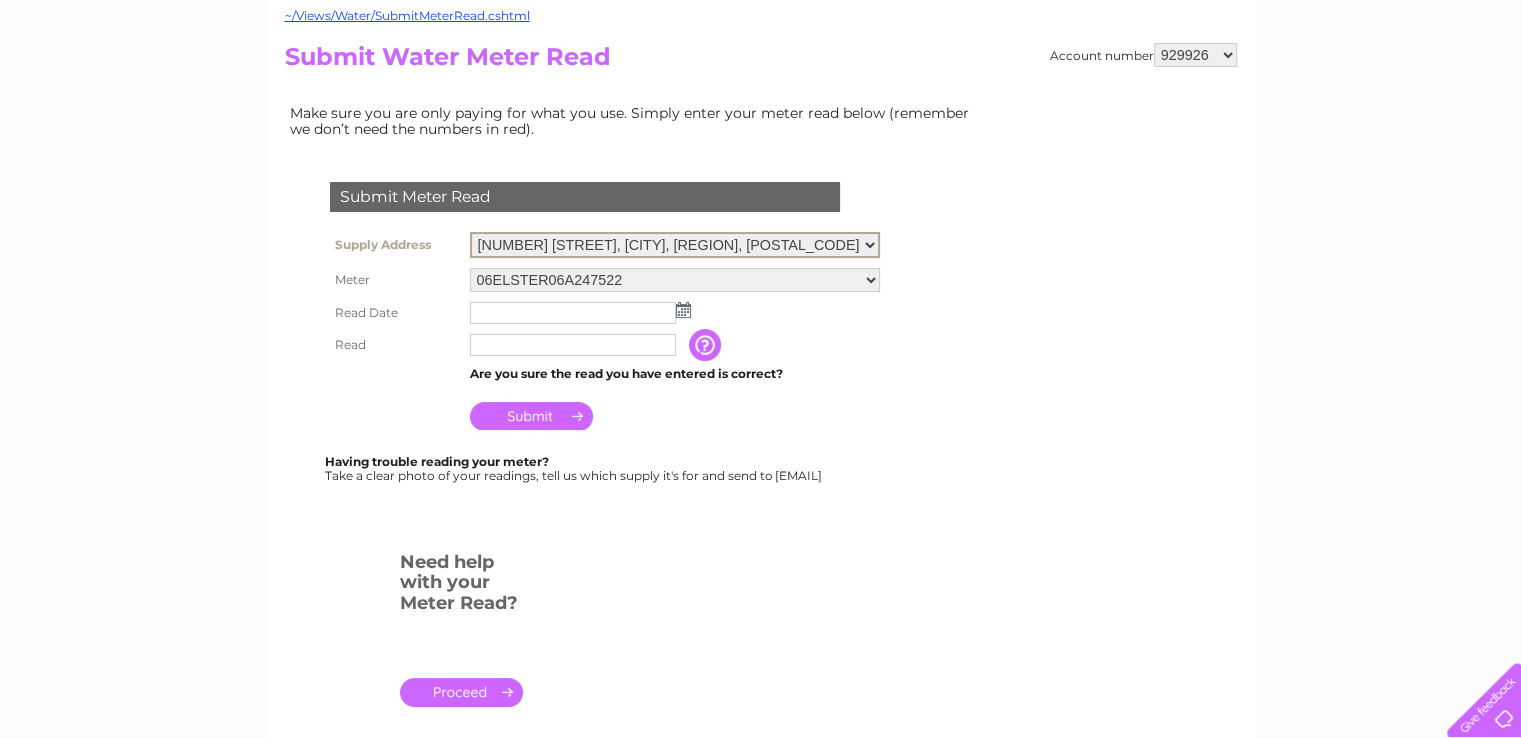 click on "92 Ferry Road, Edinburgh, Midlothian, EH6 4AH
94 Ferry Road, Edinburgh, Midlothian, EH6 4AH" at bounding box center [675, 245] 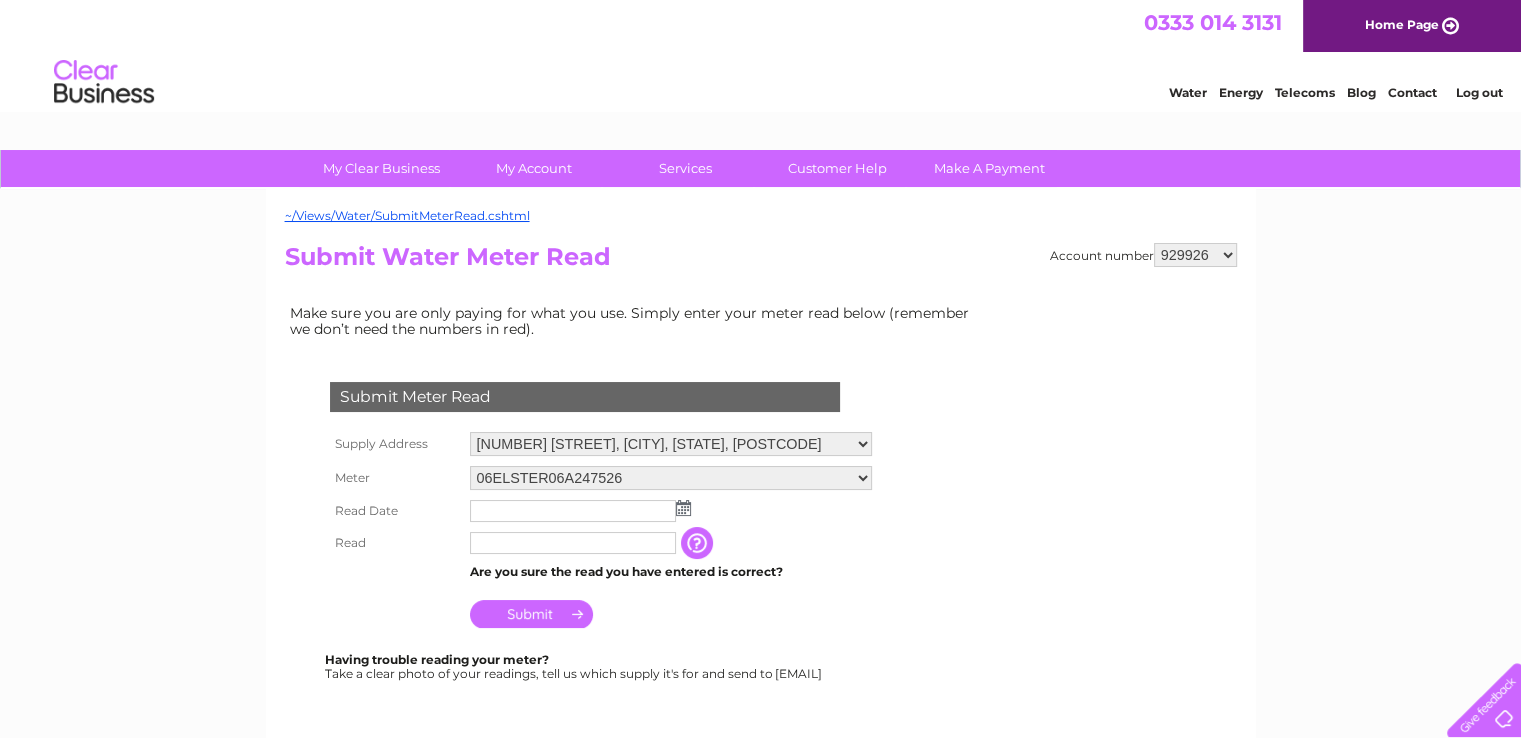 scroll, scrollTop: 0, scrollLeft: 0, axis: both 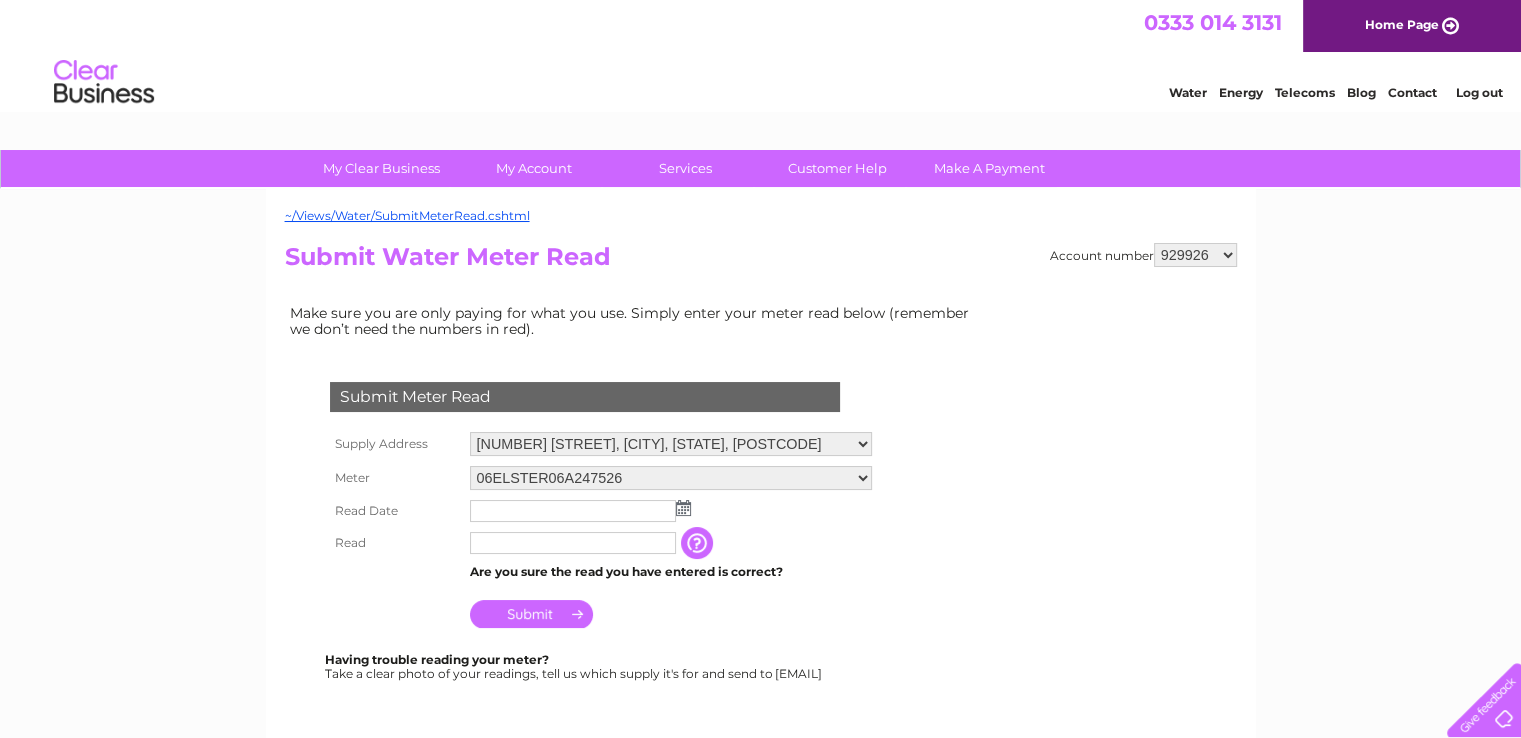 click on "929926
1079079
1079084
1080731" at bounding box center [1195, 255] 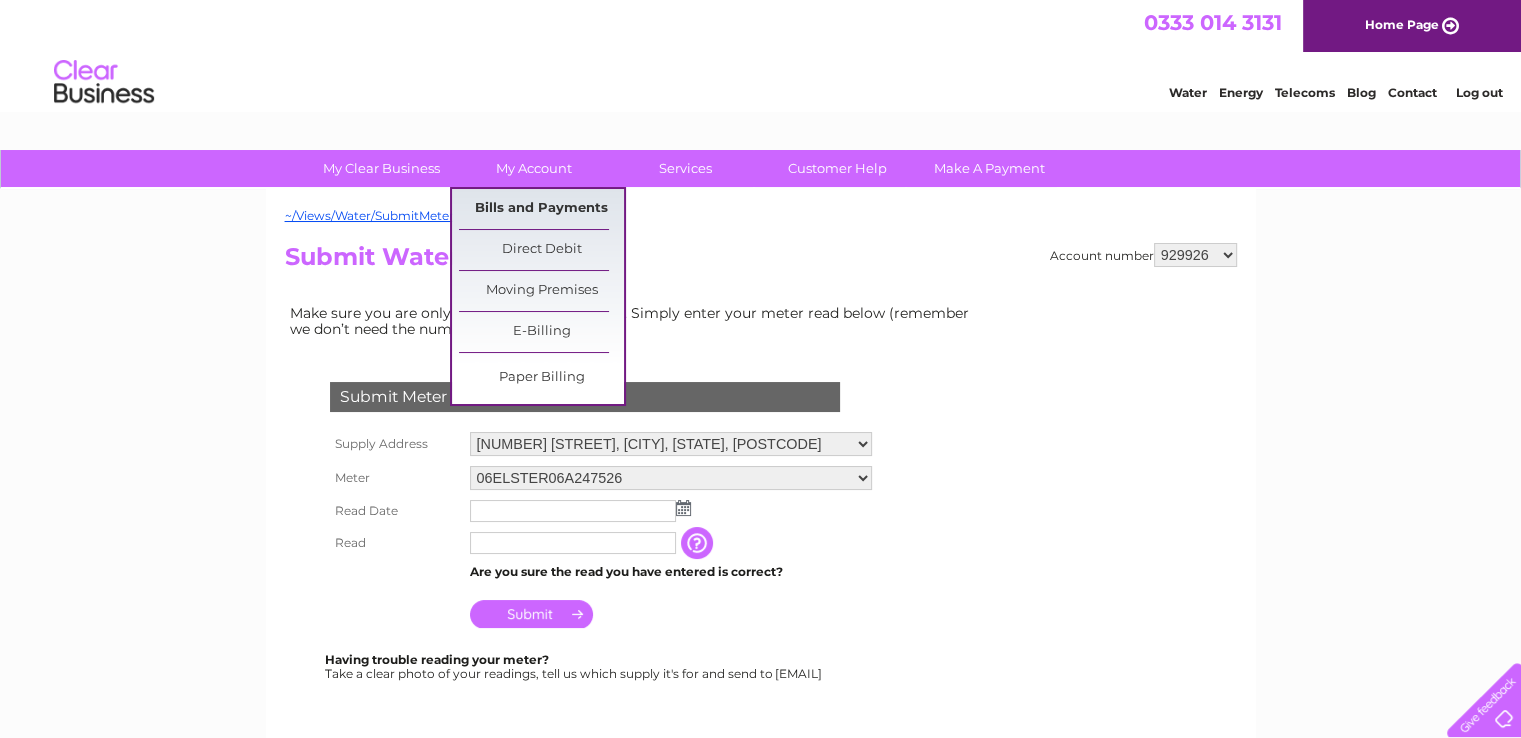 click on "Bills and Payments" at bounding box center (541, 209) 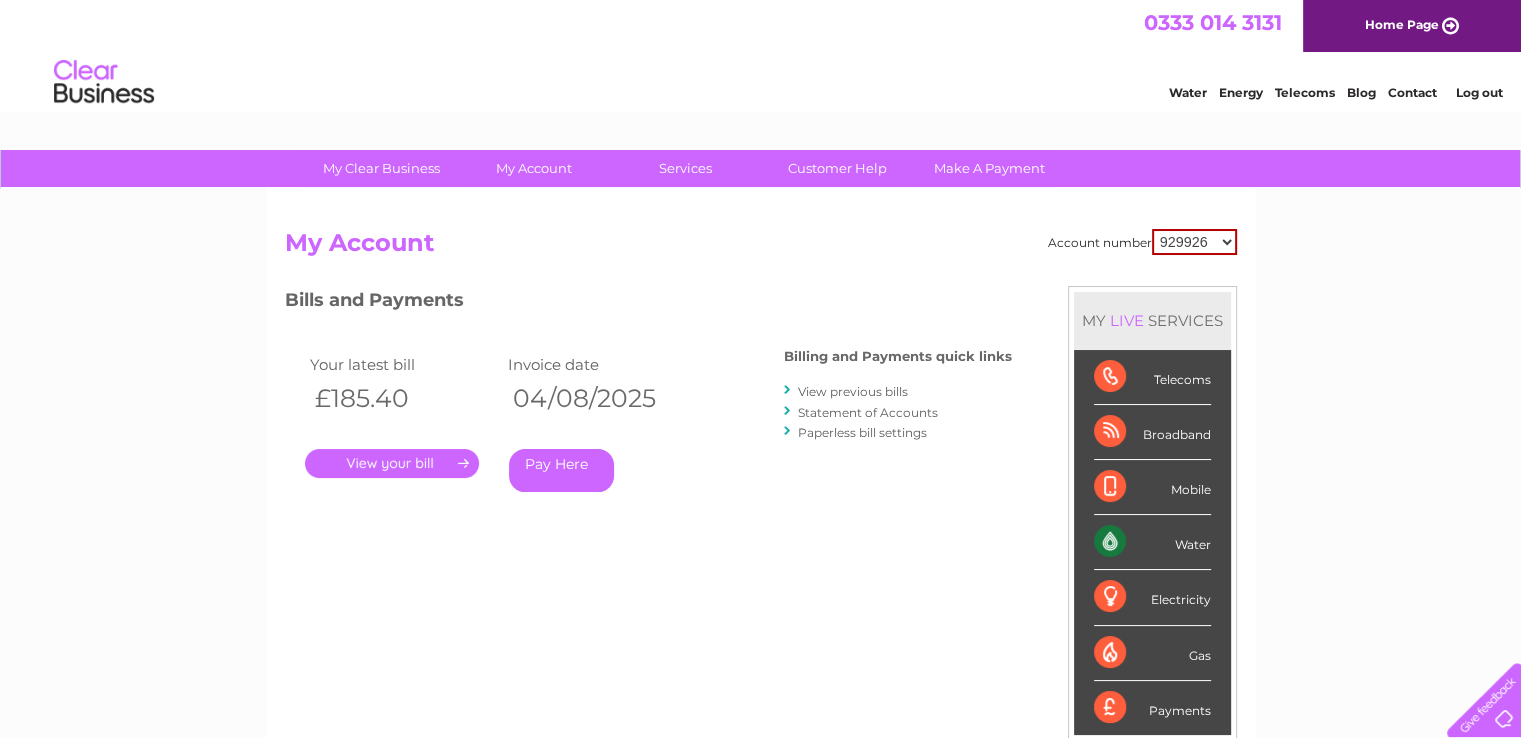scroll, scrollTop: 0, scrollLeft: 0, axis: both 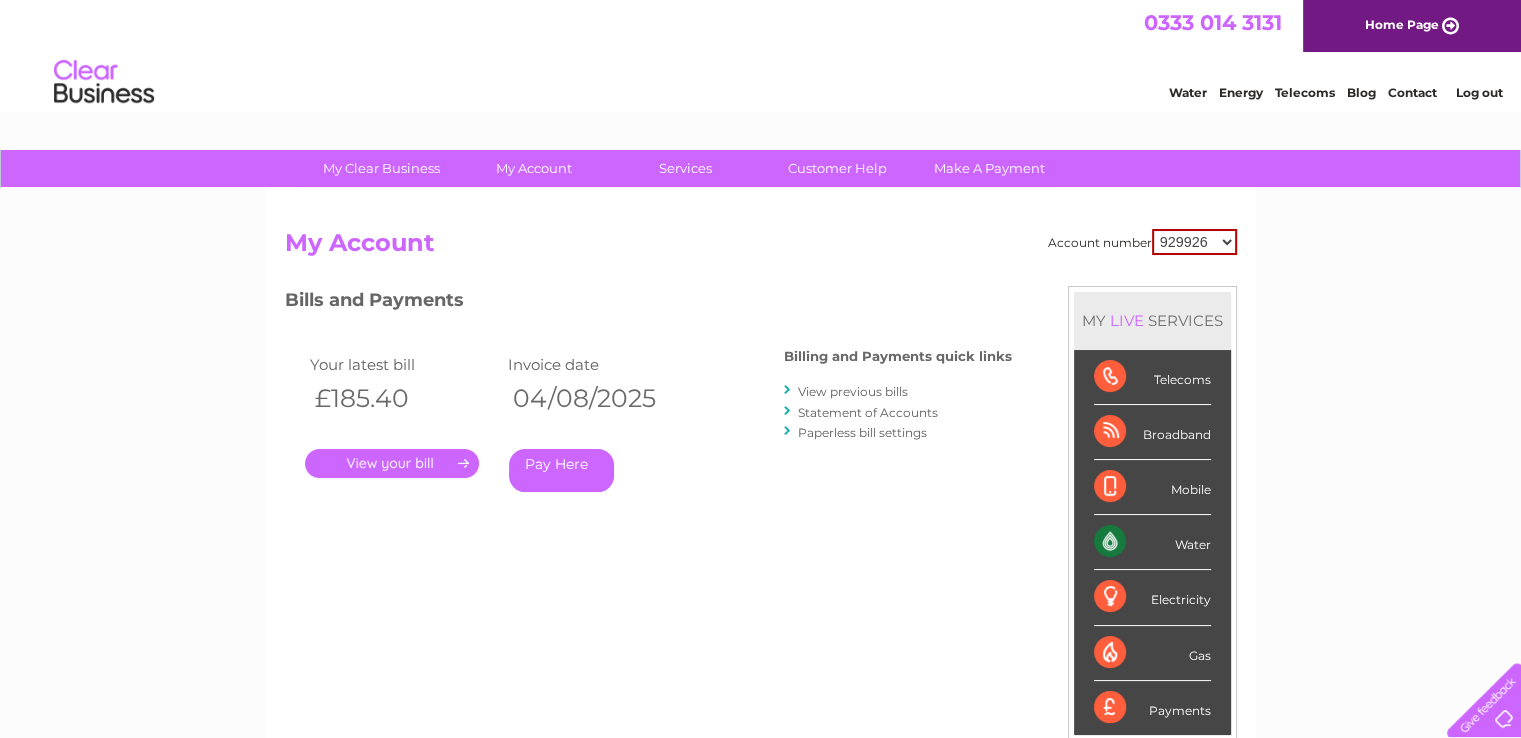 click on "929926
1079079
1079084
1080731" at bounding box center [1194, 242] 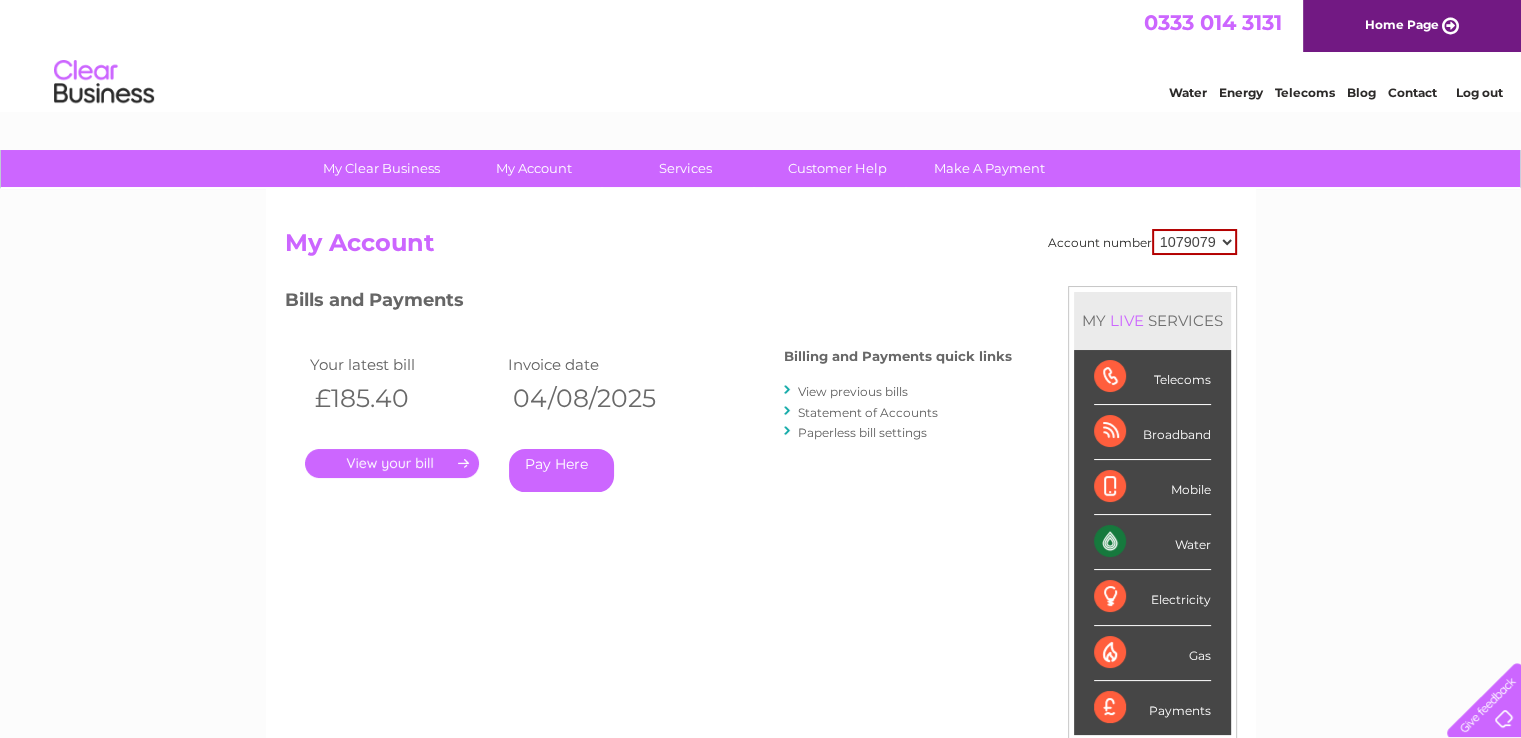 click on "929926
1079079
1079084
1080731" at bounding box center (1194, 242) 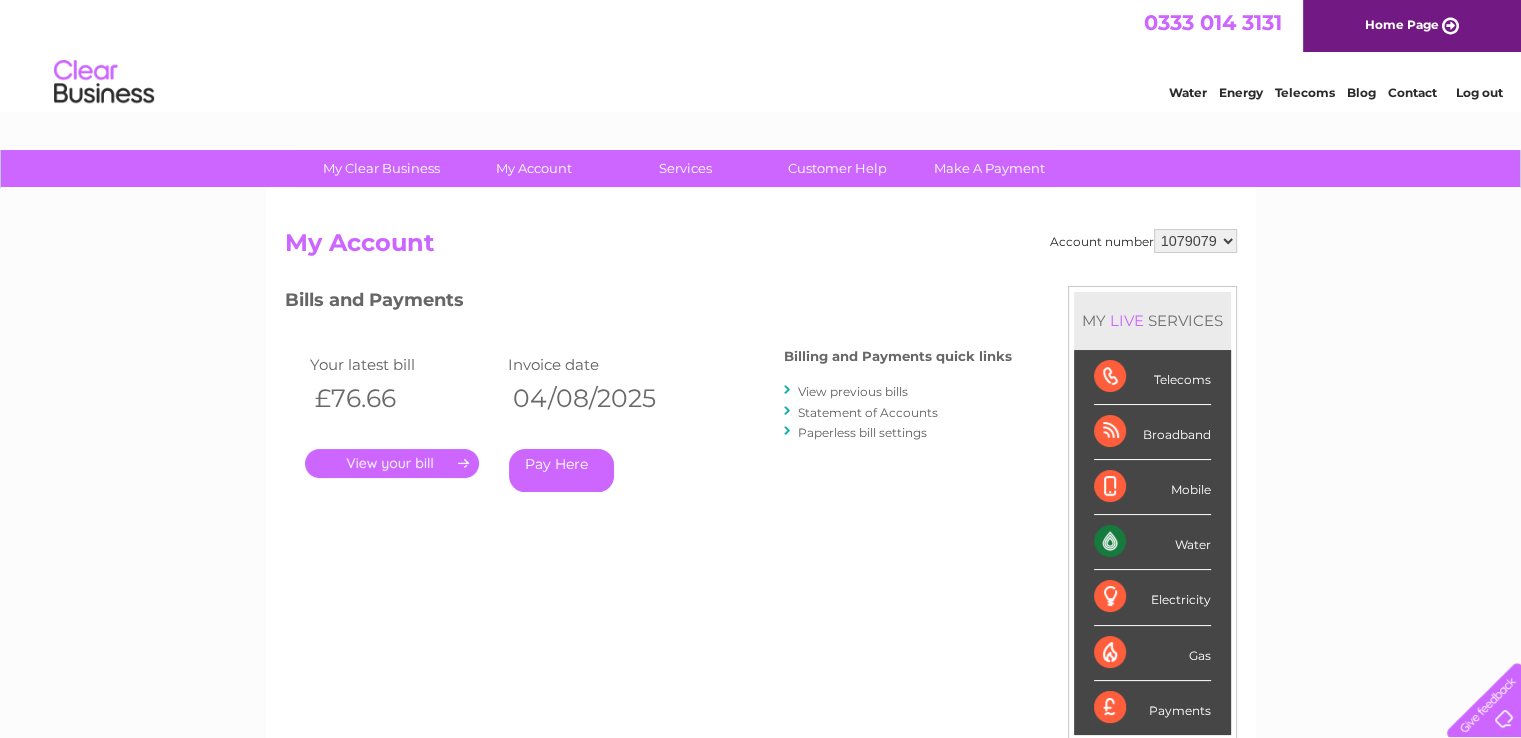 scroll, scrollTop: 0, scrollLeft: 0, axis: both 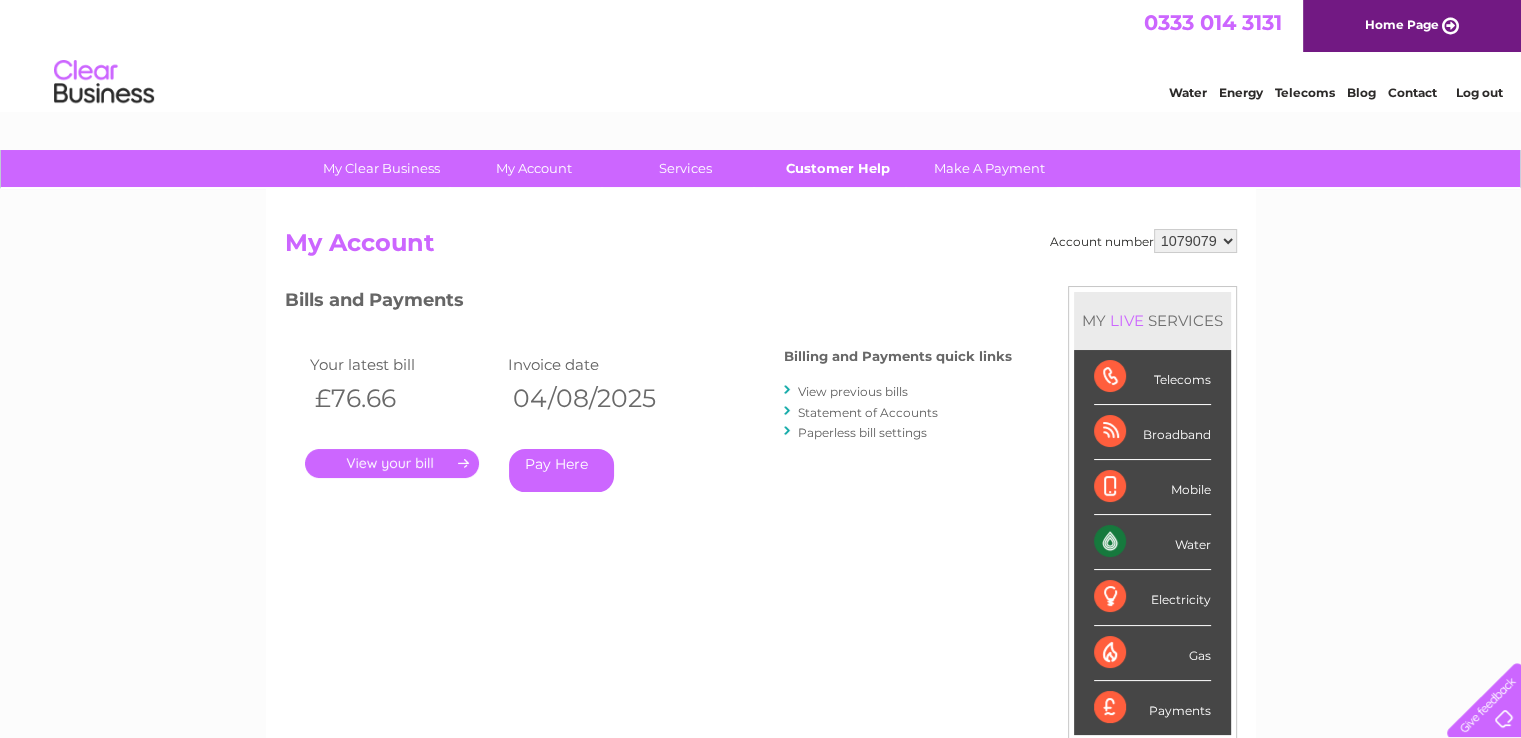click on "Customer Help" at bounding box center [837, 168] 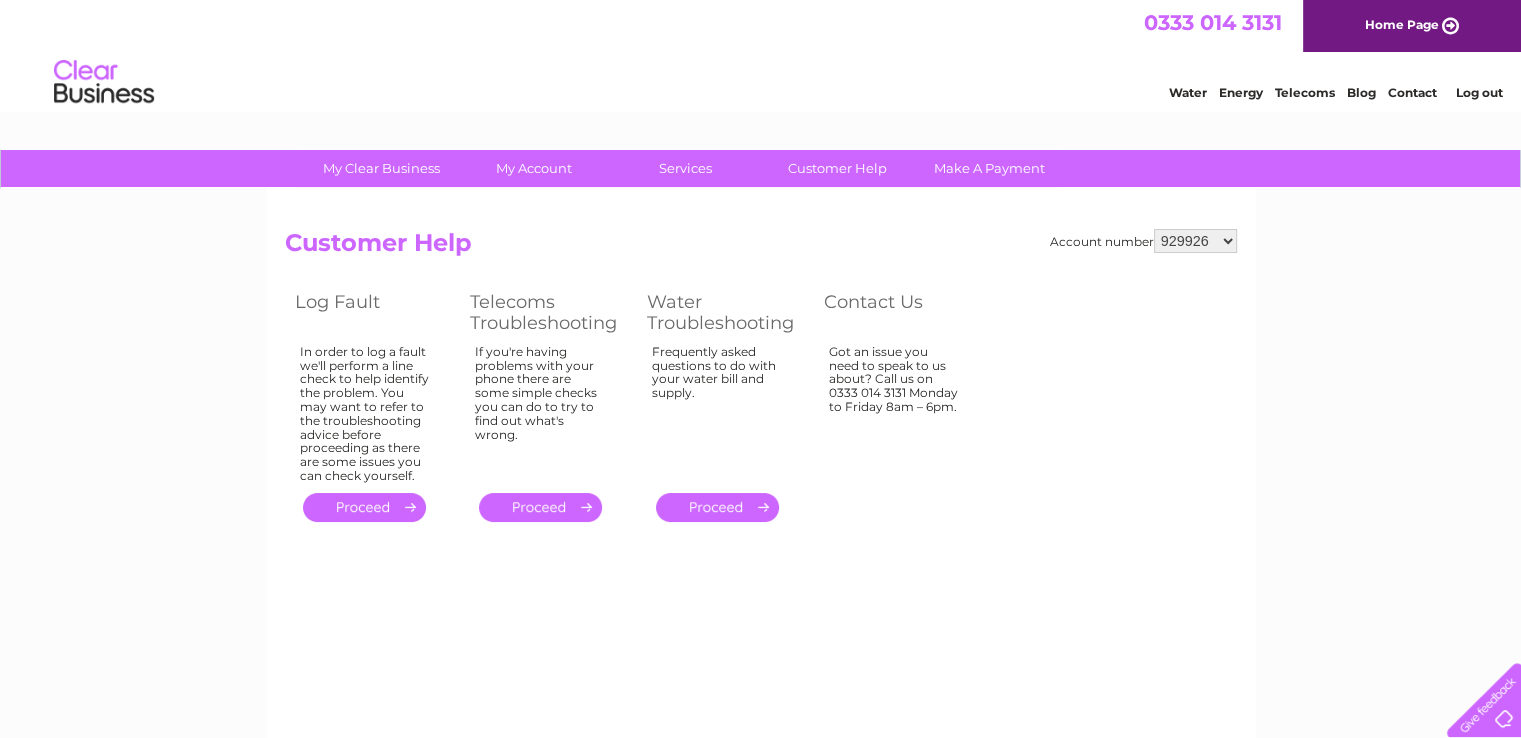 scroll, scrollTop: 0, scrollLeft: 0, axis: both 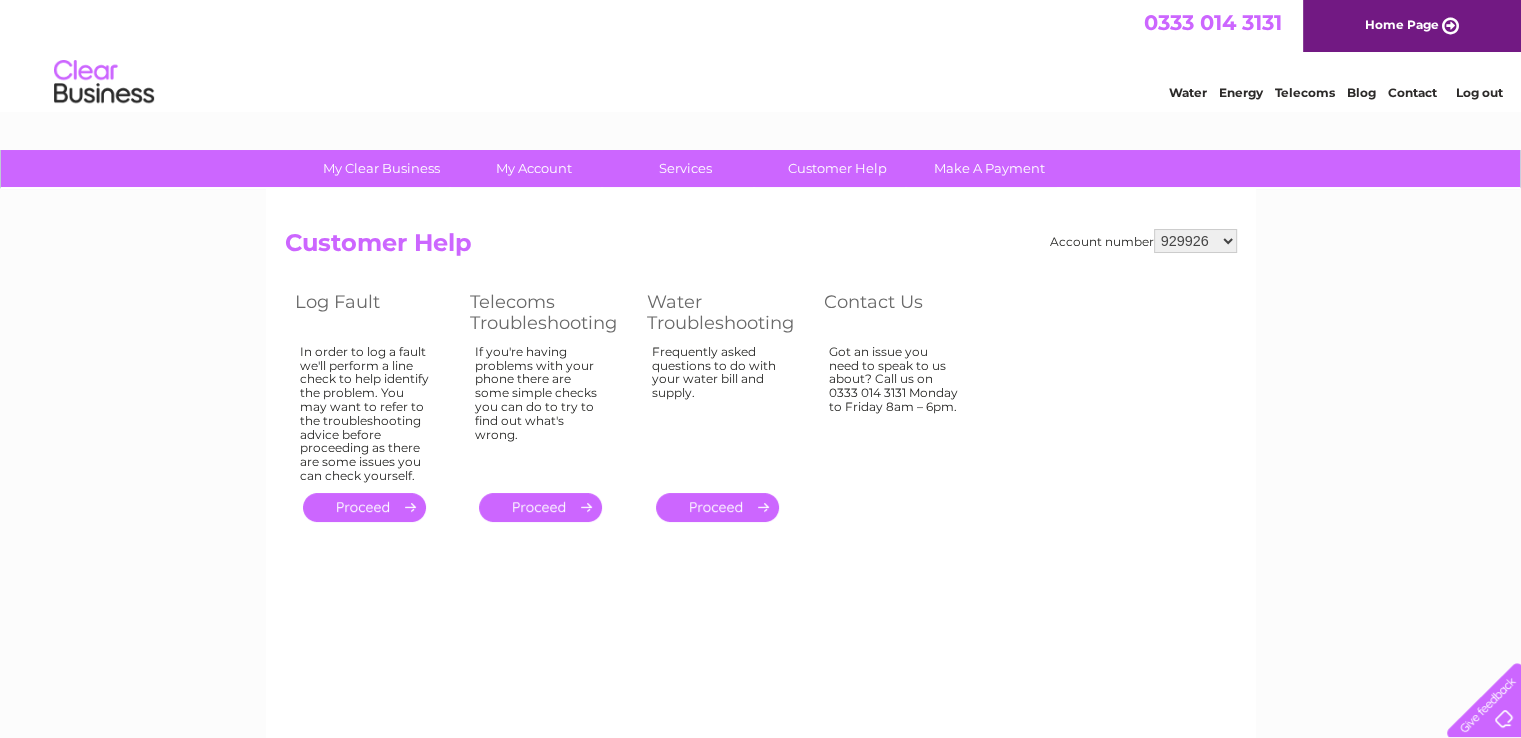 click on "." at bounding box center (717, 507) 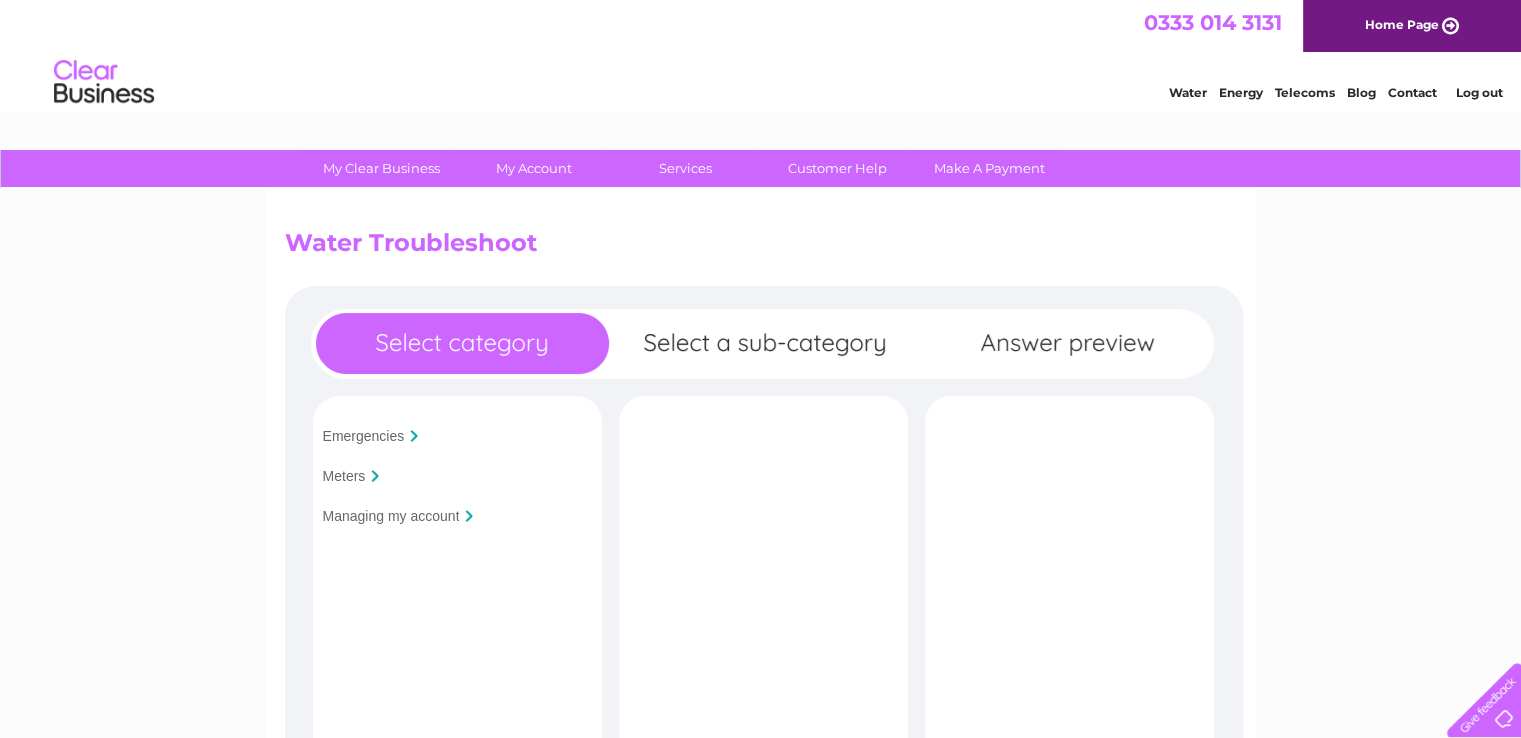 scroll, scrollTop: 0, scrollLeft: 0, axis: both 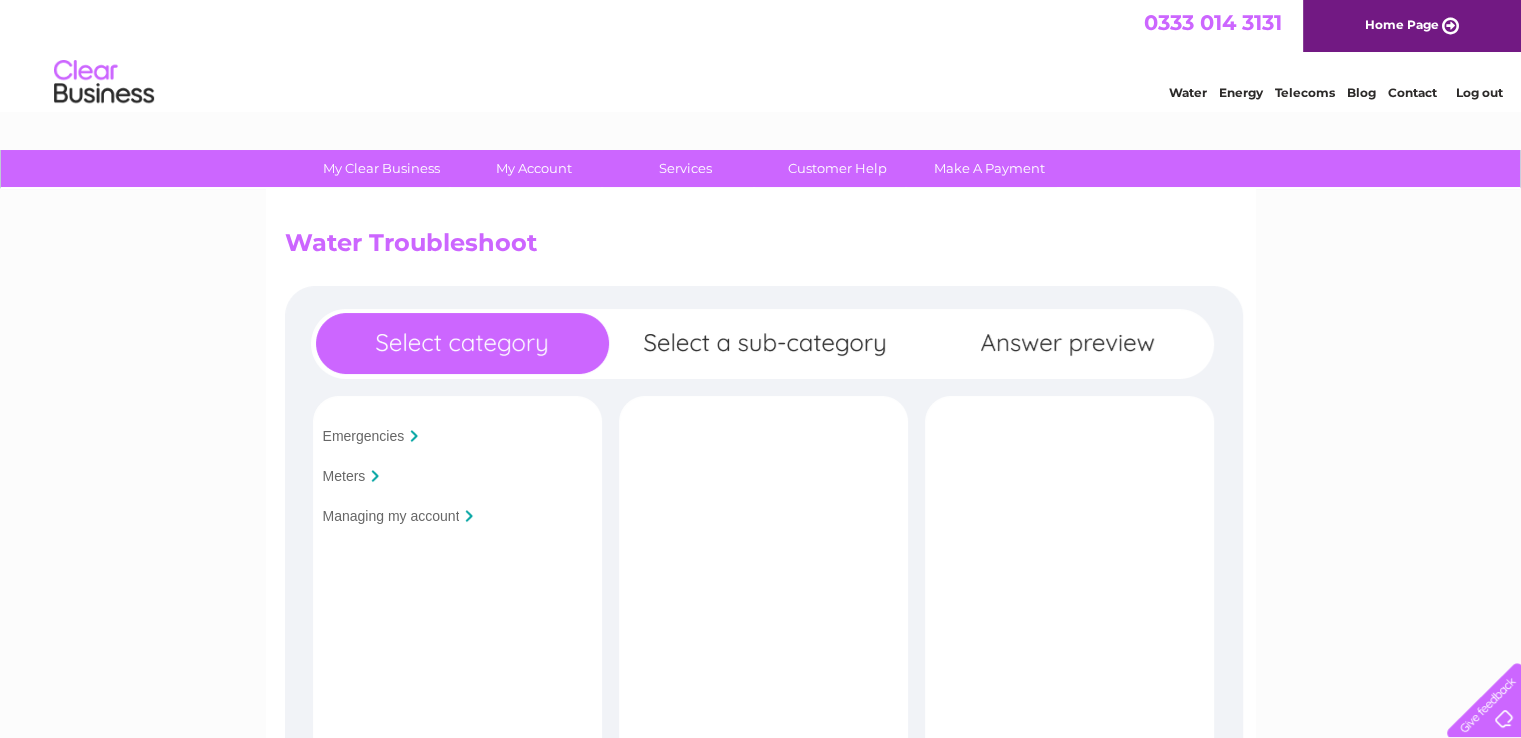 click on "Meters" at bounding box center [344, 476] 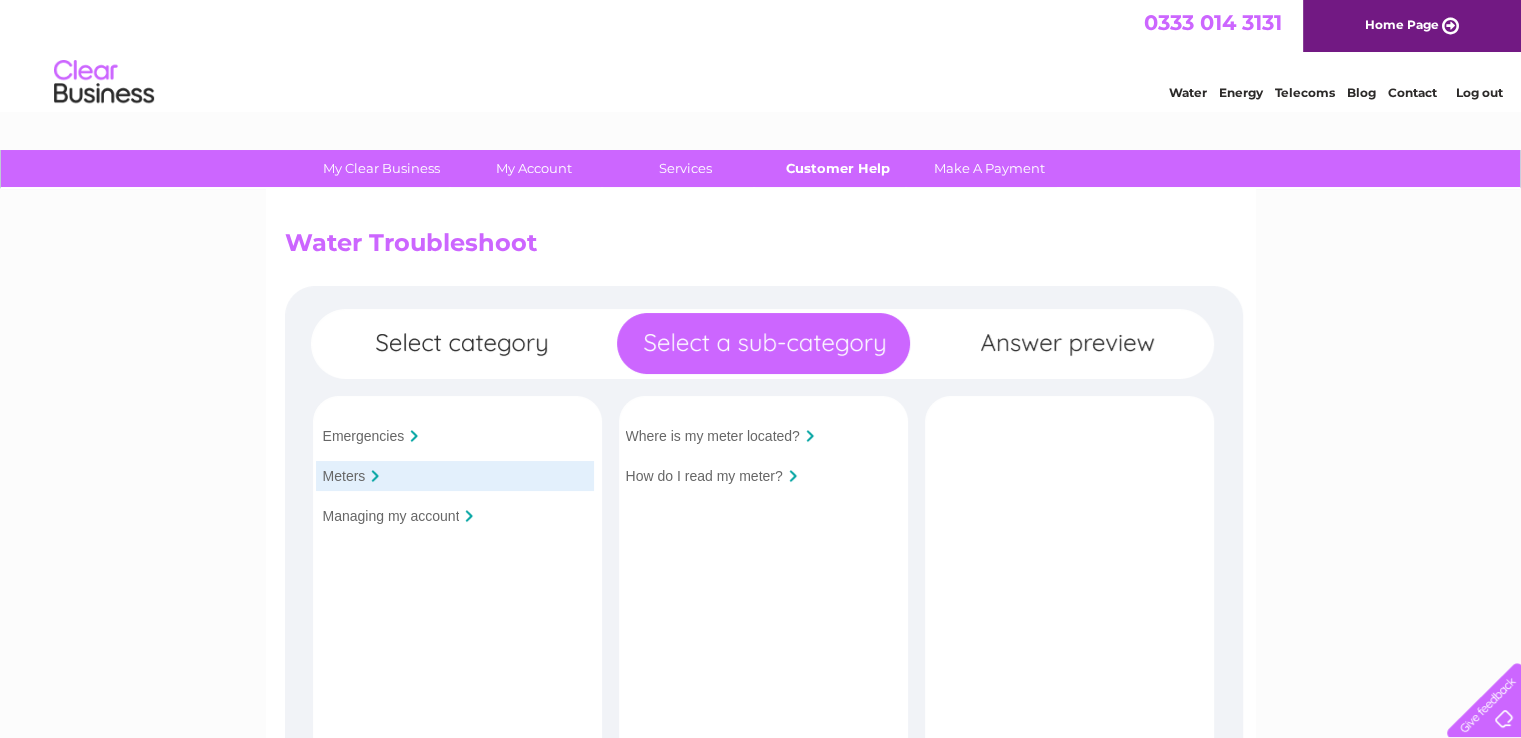 click on "Customer Help" at bounding box center [837, 168] 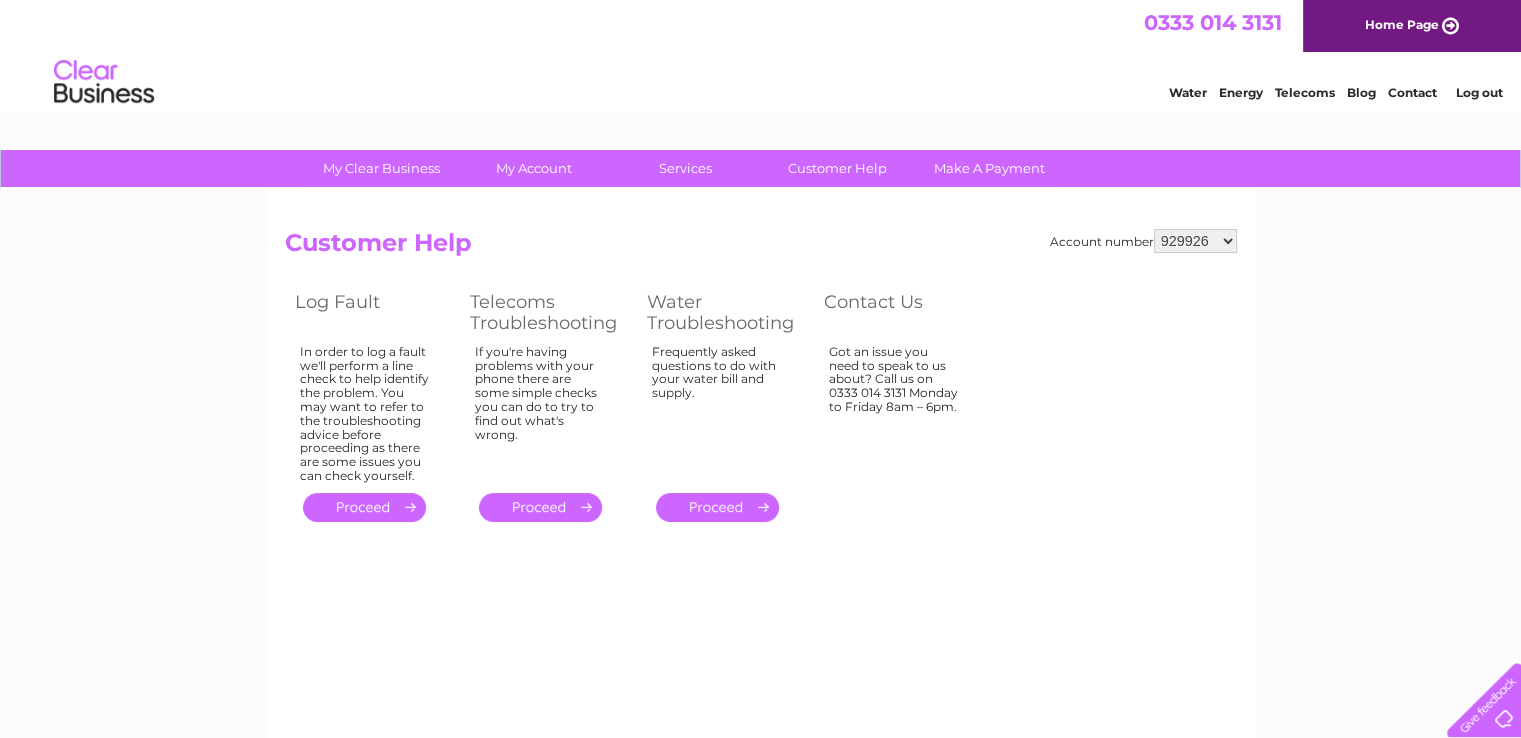 scroll, scrollTop: 0, scrollLeft: 0, axis: both 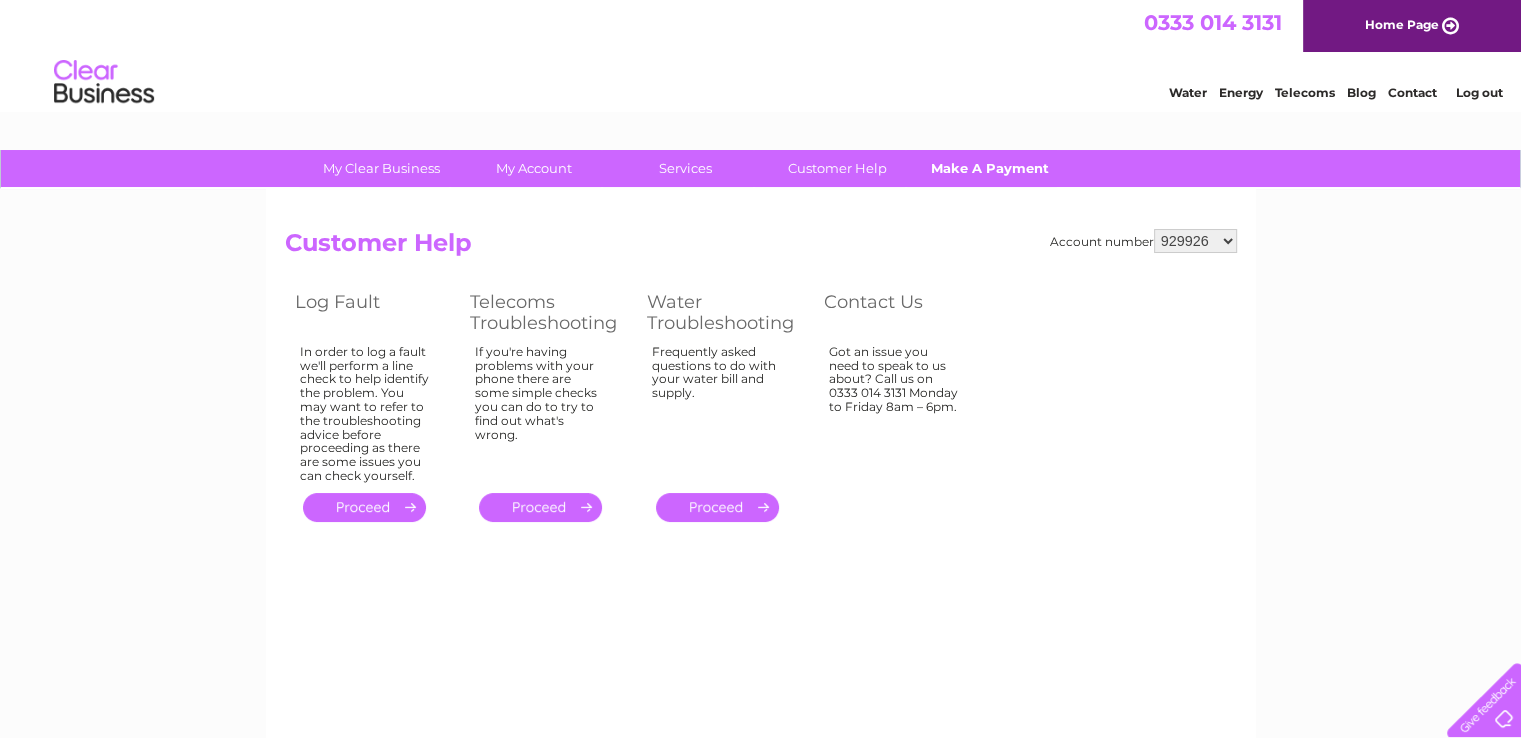 click on "Make A Payment" at bounding box center [989, 168] 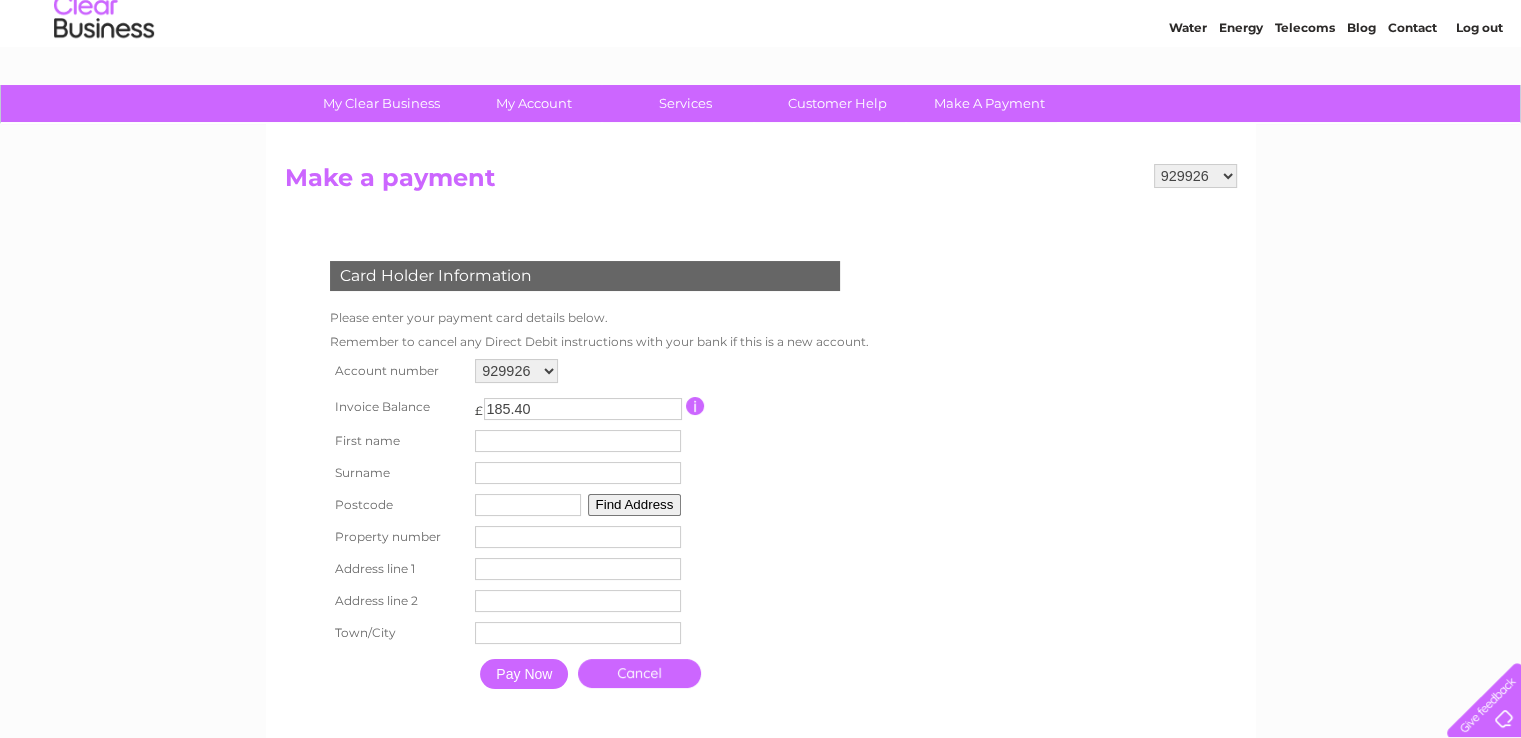 scroll, scrollTop: 100, scrollLeft: 0, axis: vertical 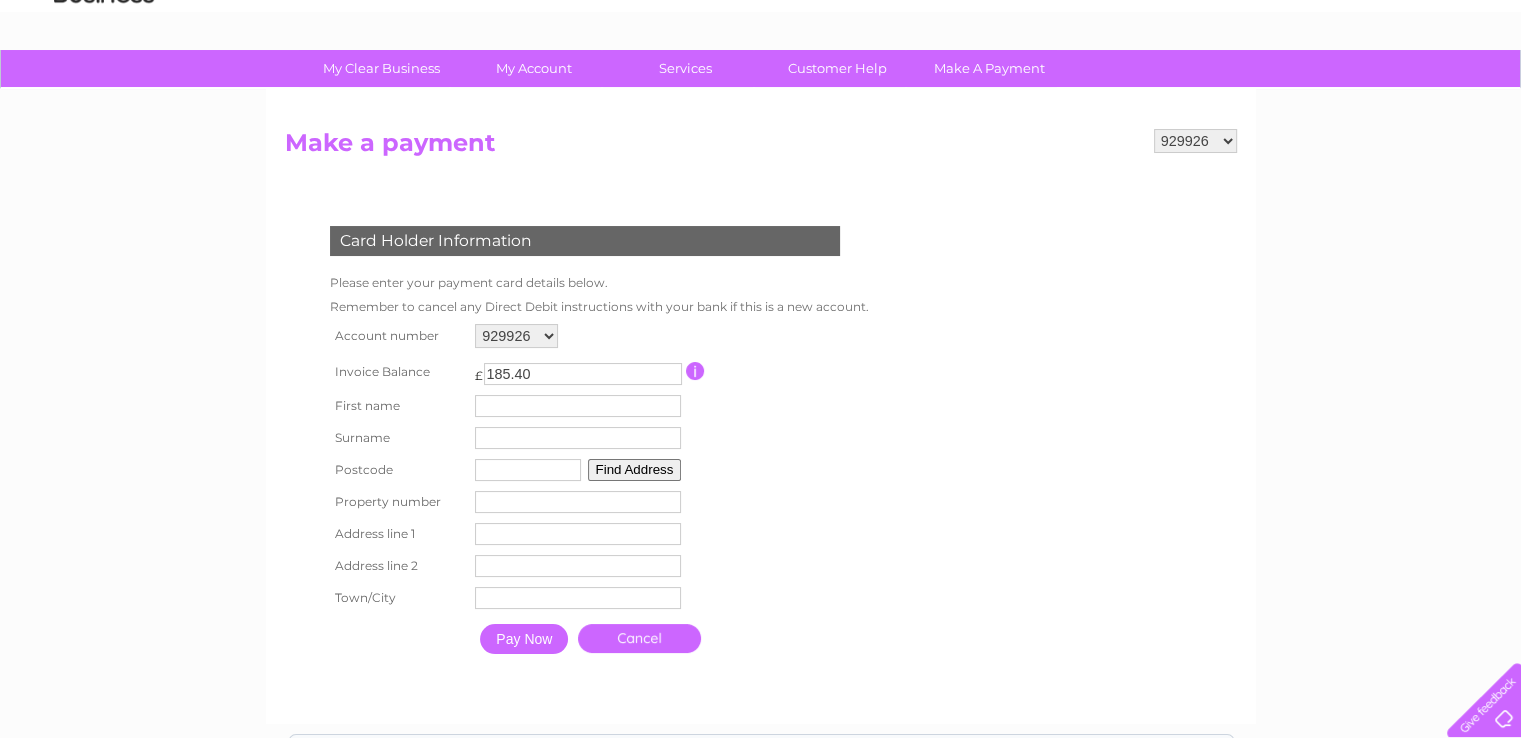 click on "929926
1079079
1079084
1080731" at bounding box center (1195, 141) 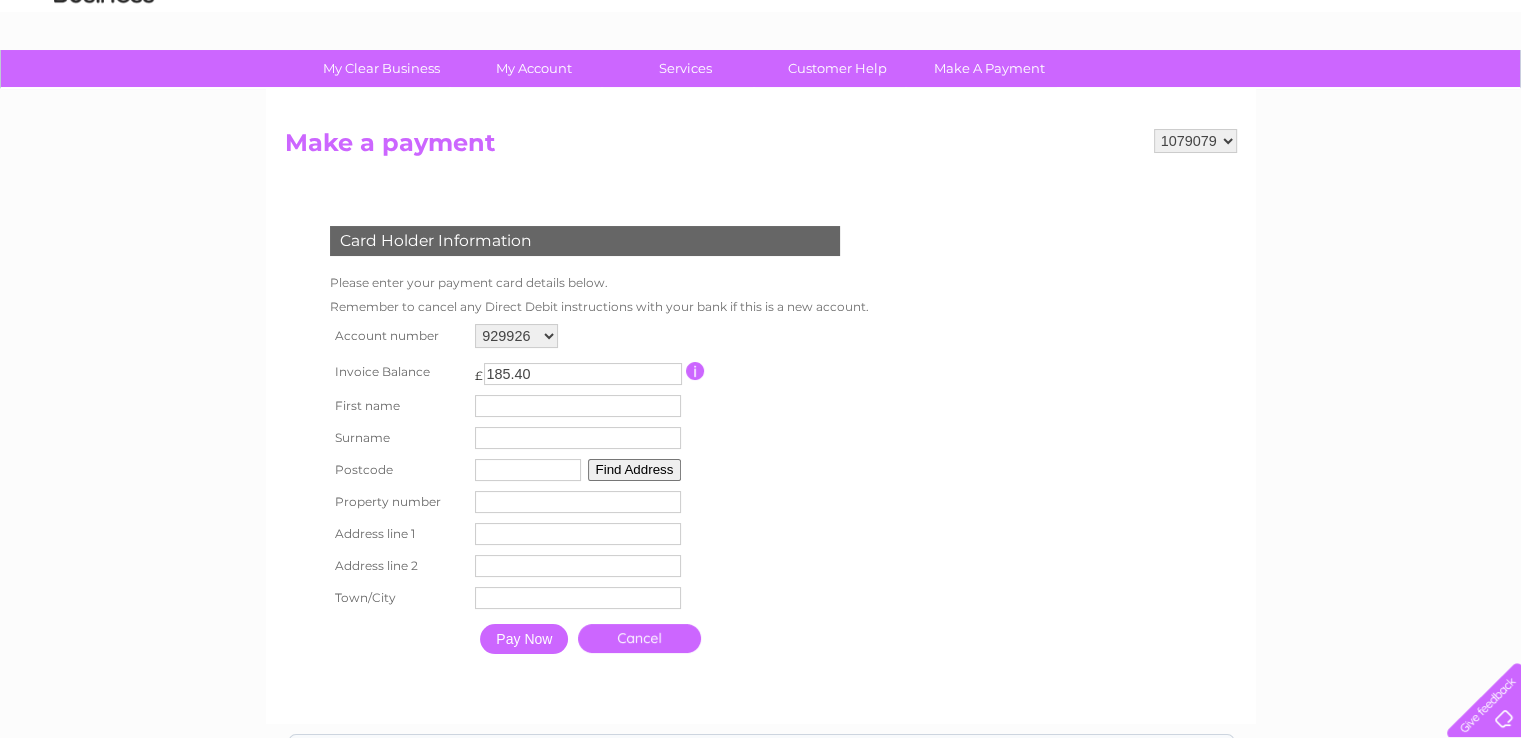 click on "929926
1079079
1079084
1080731" at bounding box center [1195, 141] 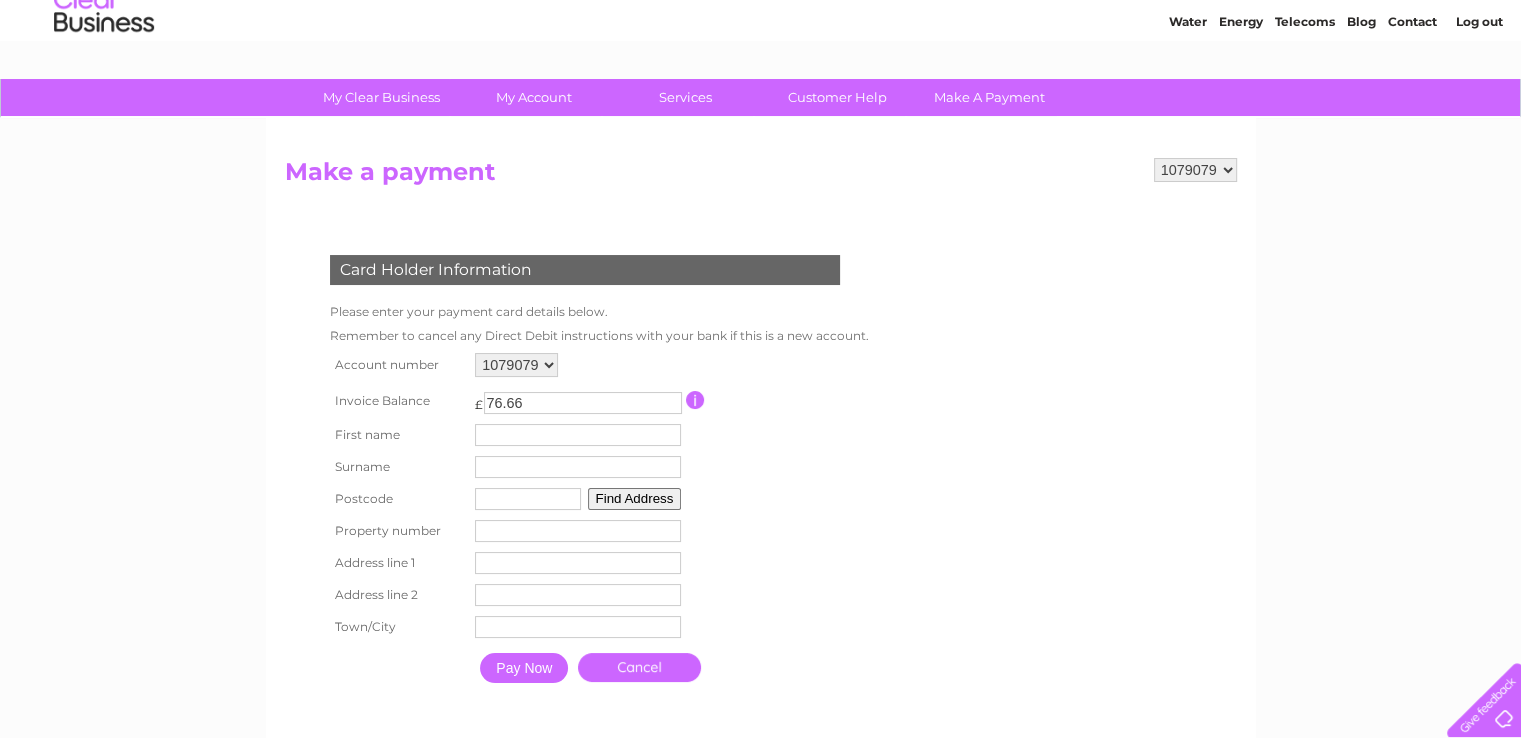scroll, scrollTop: 200, scrollLeft: 0, axis: vertical 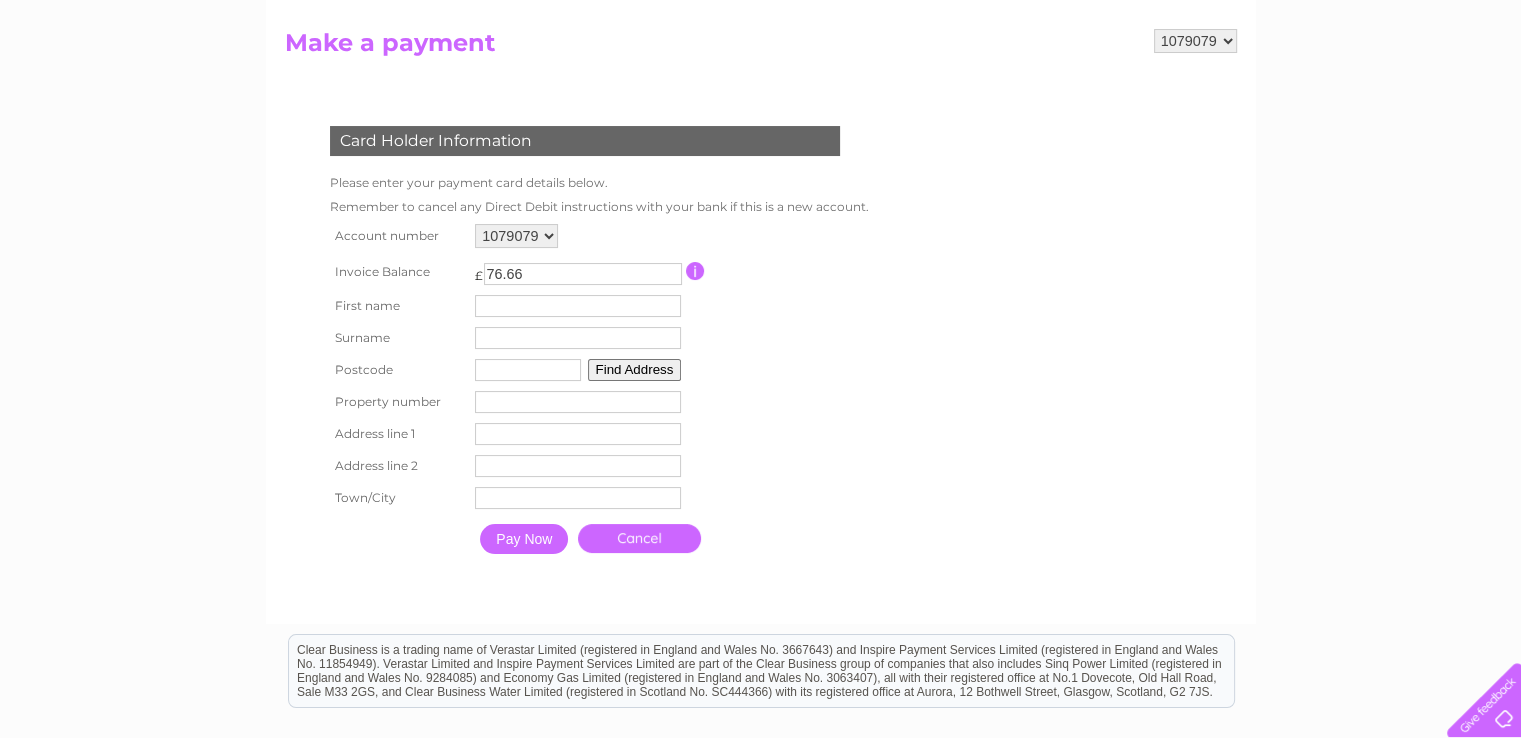 click on "929926
1079079
1079084
1080731" at bounding box center [1195, 41] 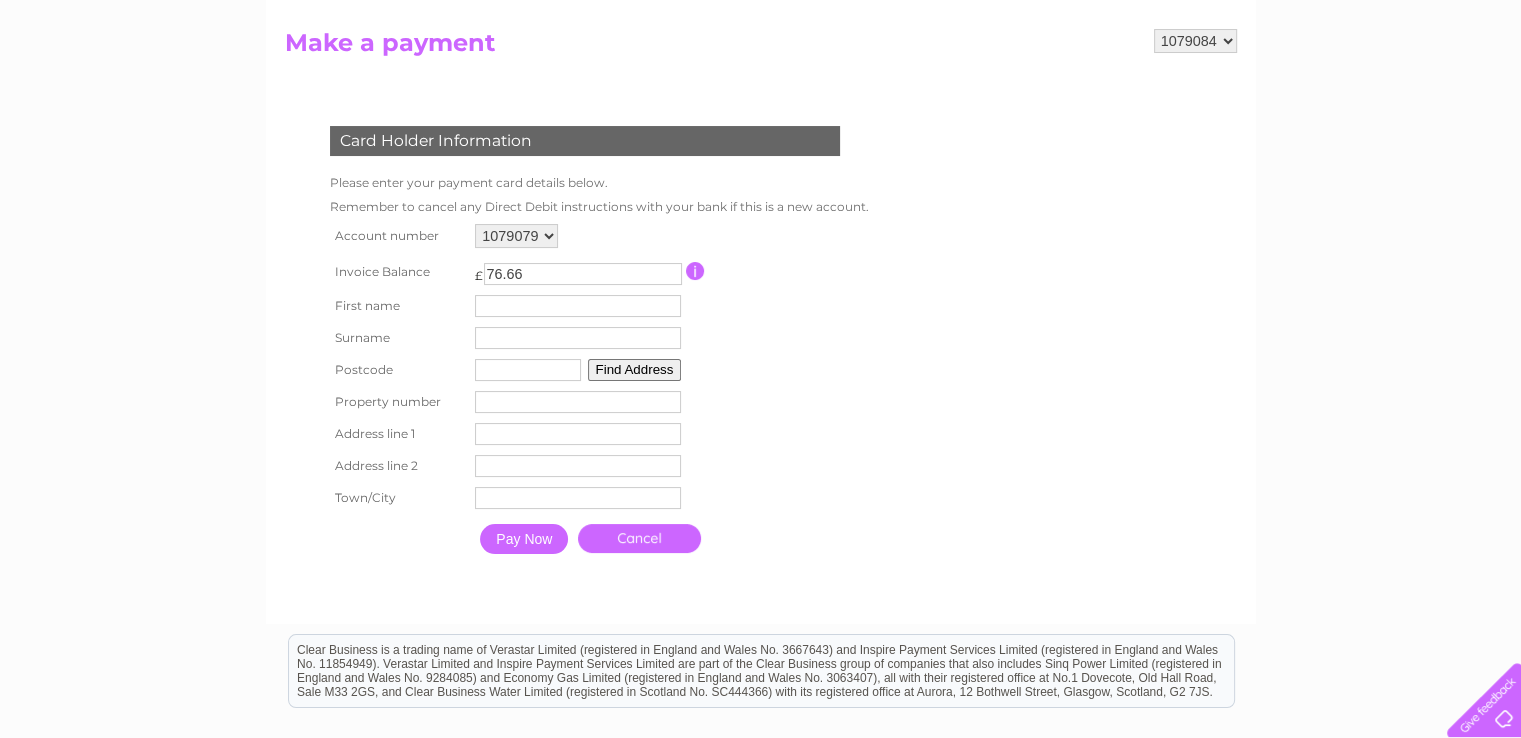 click on "929926
1079079
1079084
1080731" at bounding box center (1195, 41) 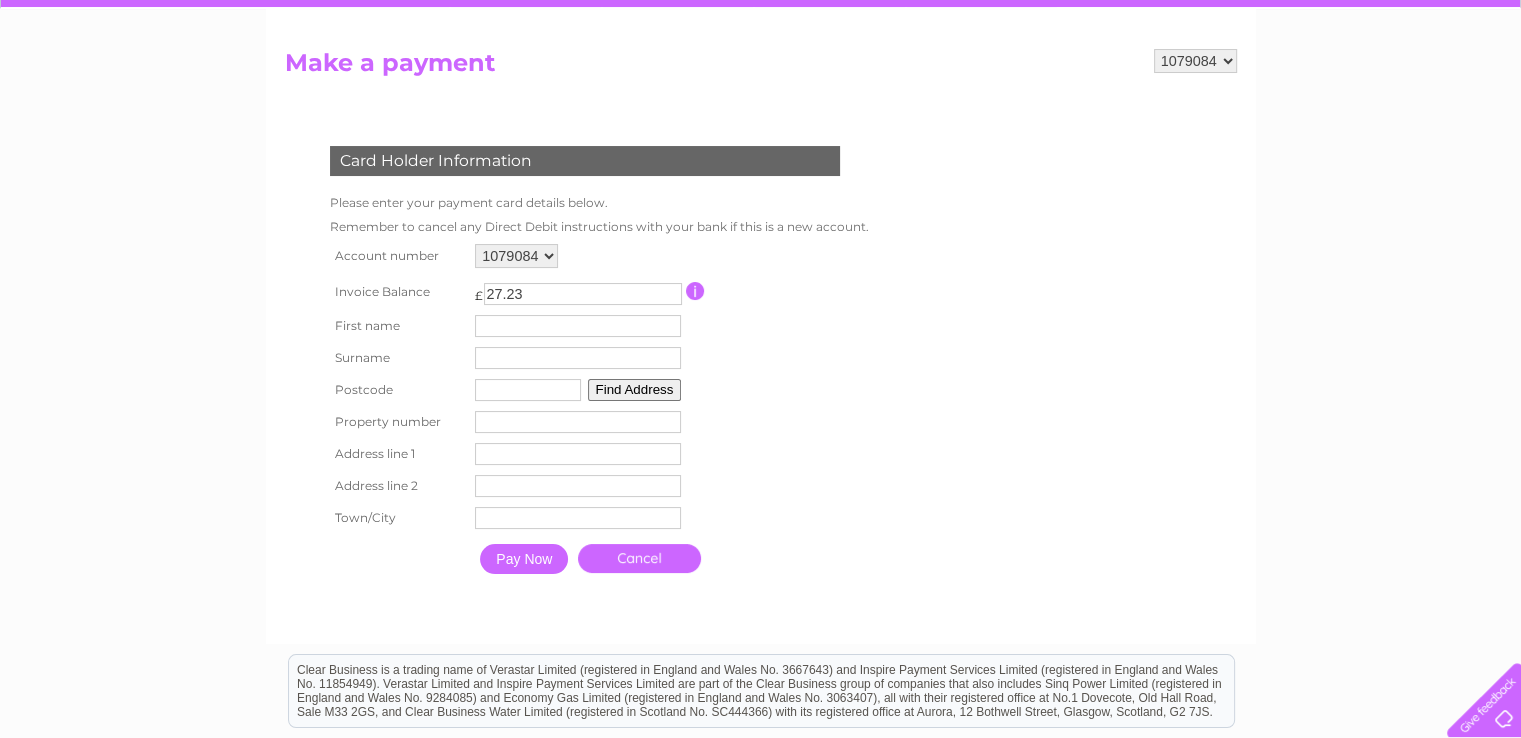 scroll, scrollTop: 200, scrollLeft: 0, axis: vertical 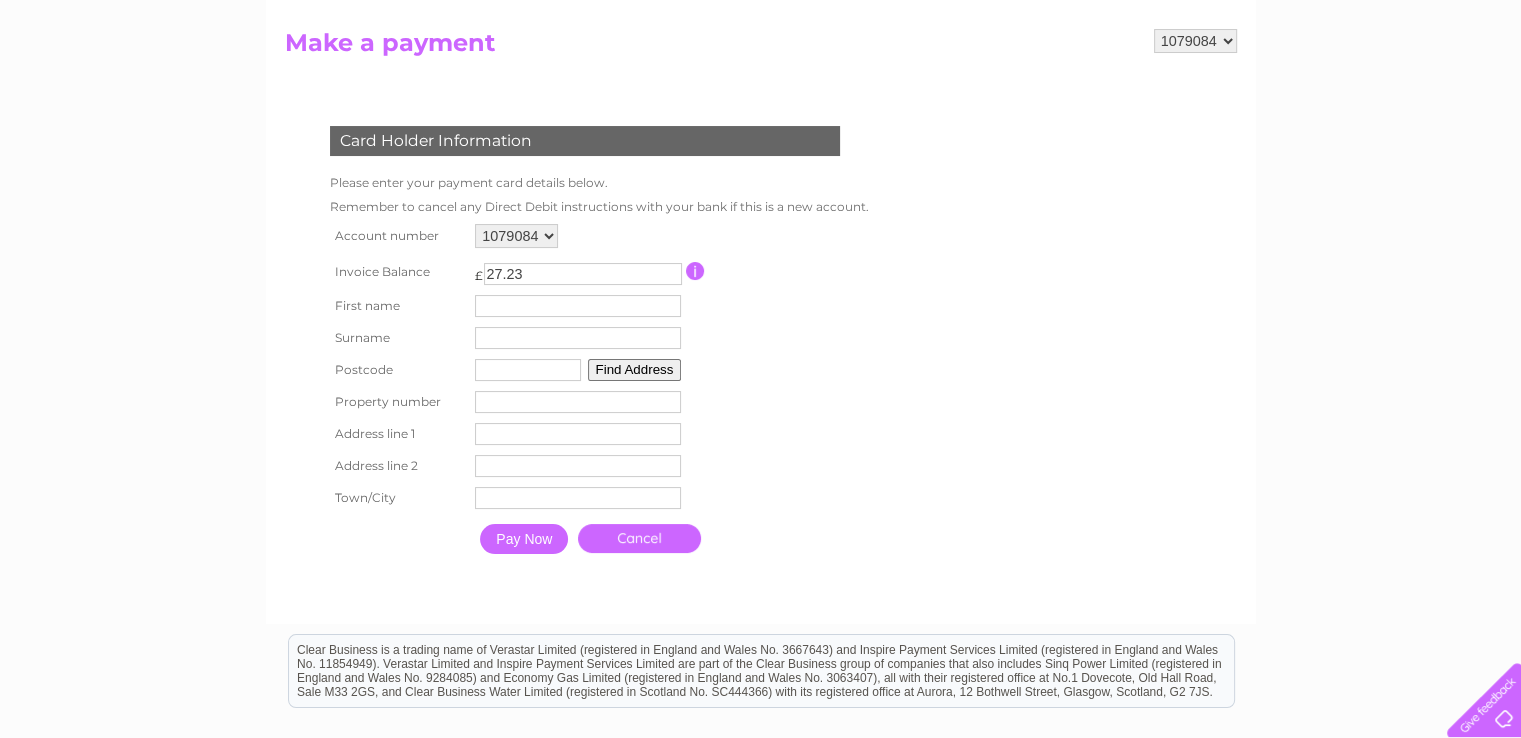 click on "929926
1079079
1079084
1080731" at bounding box center [1195, 41] 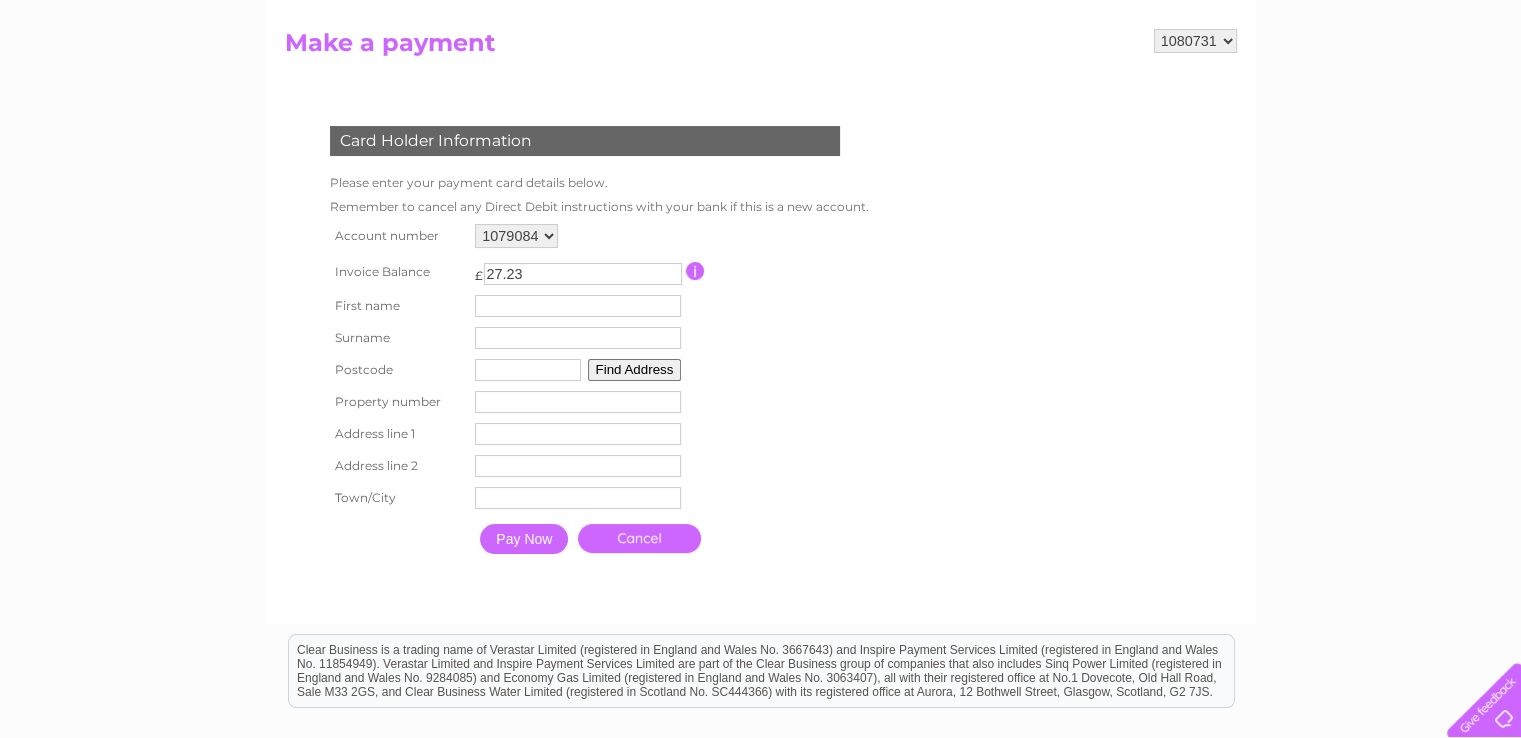 click on "929926
1079079
1079084
1080731" at bounding box center (1195, 41) 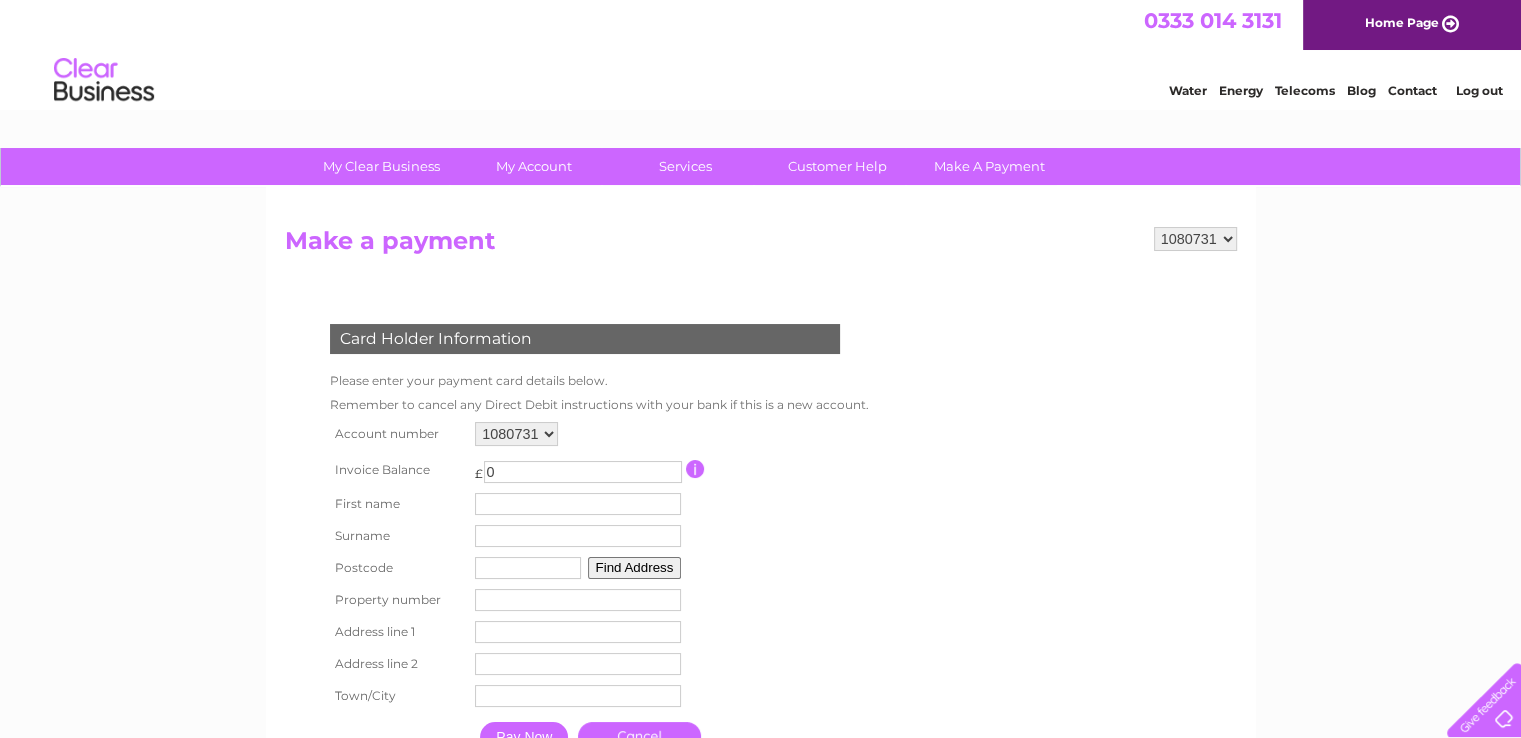 scroll, scrollTop: 0, scrollLeft: 0, axis: both 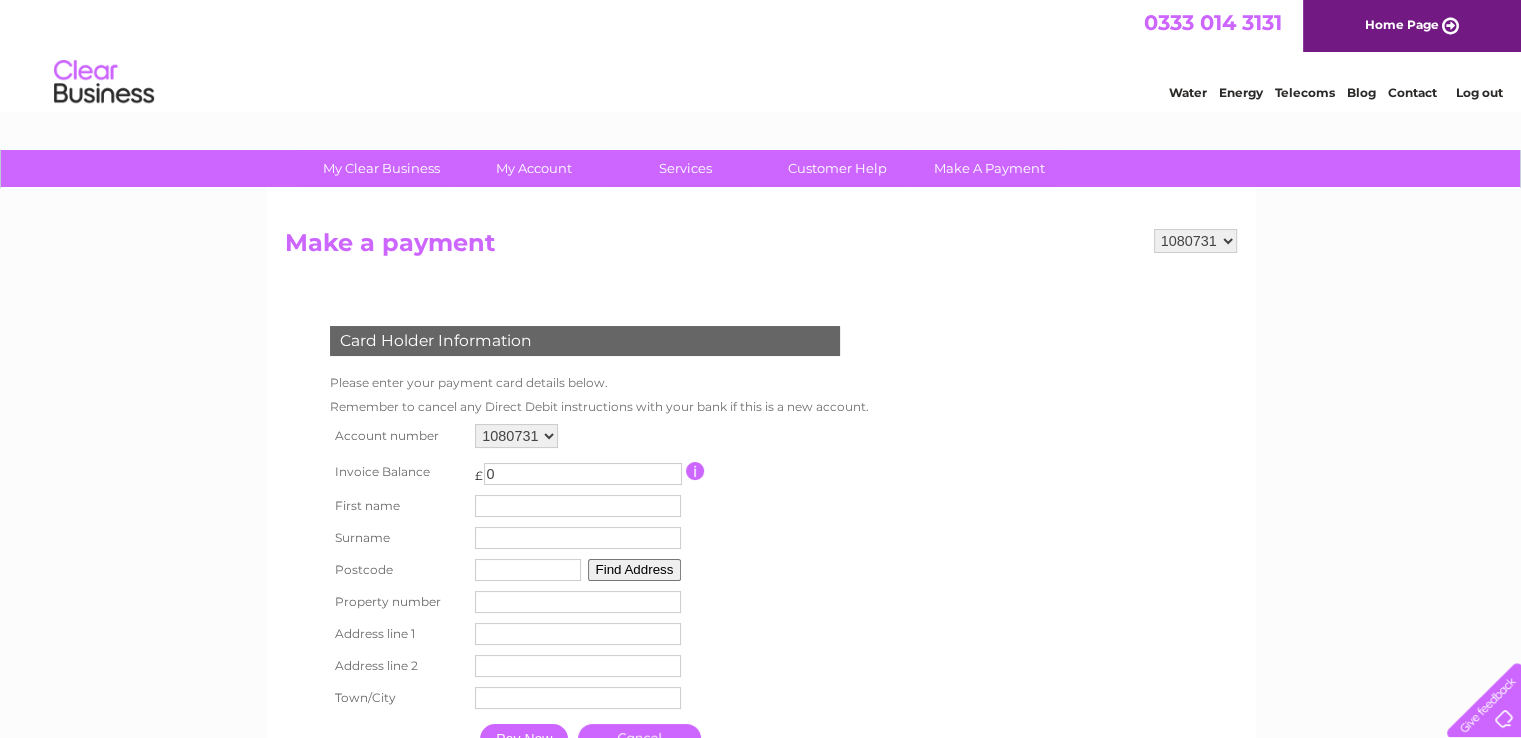 click on "Log out" at bounding box center [1478, 92] 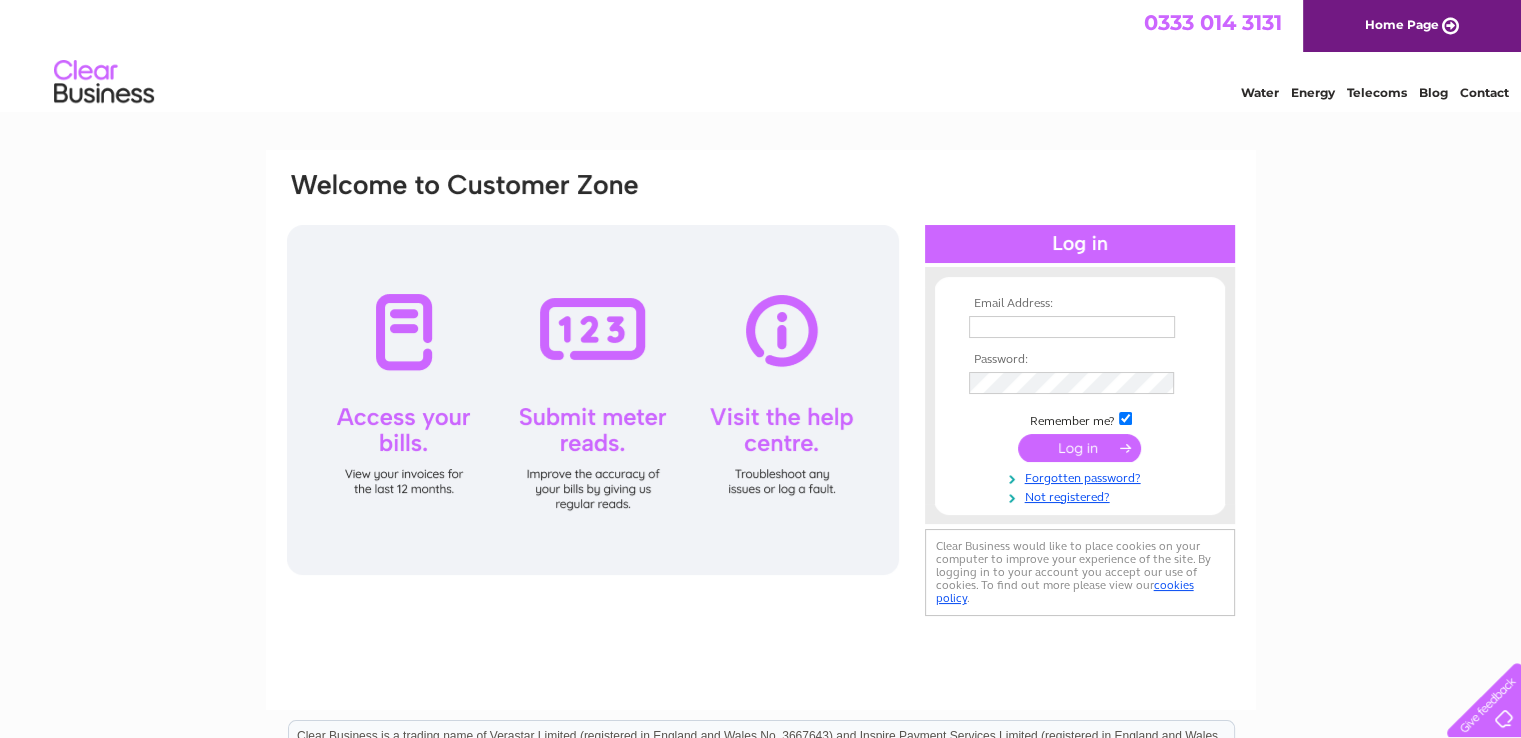 scroll, scrollTop: 0, scrollLeft: 0, axis: both 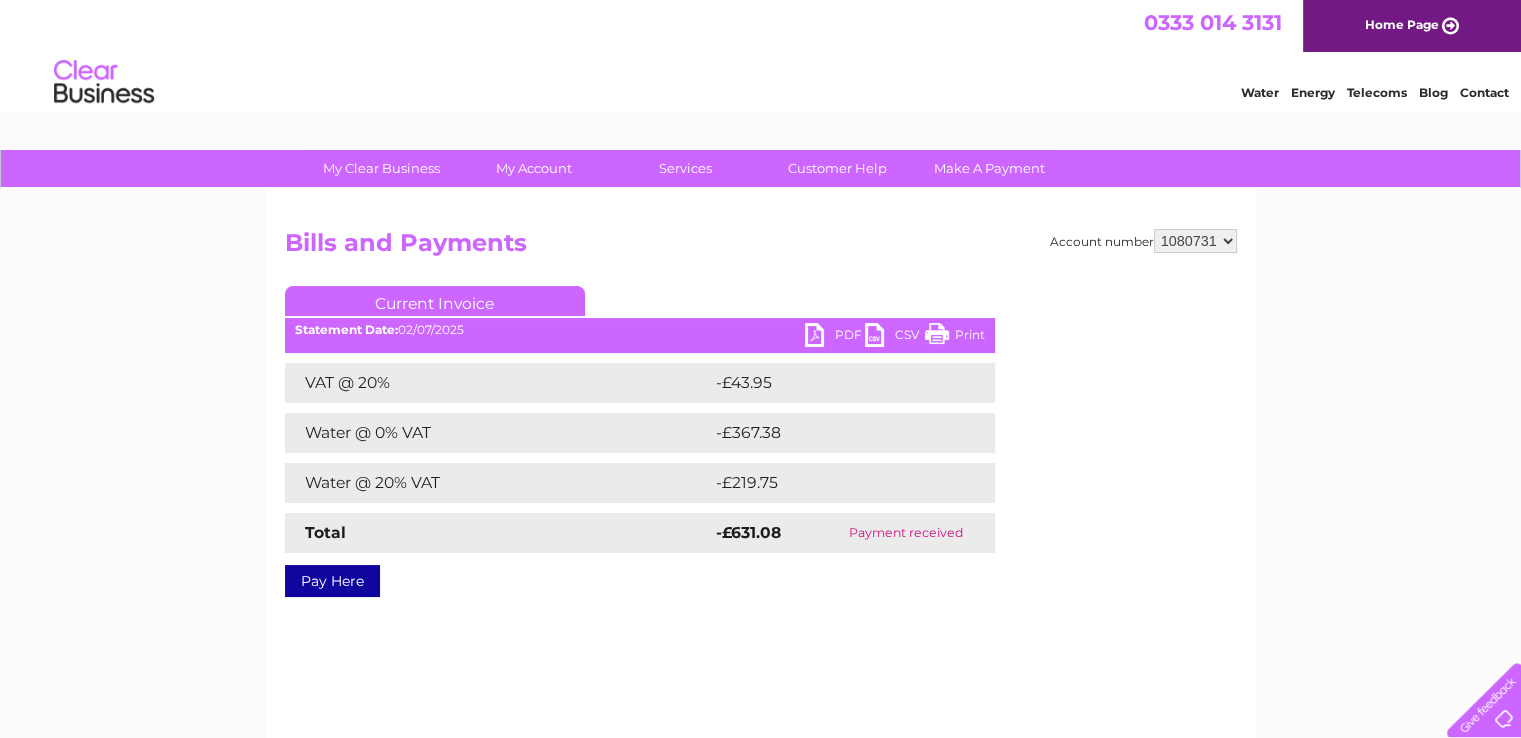 click on "Home Page" at bounding box center (1412, 26) 